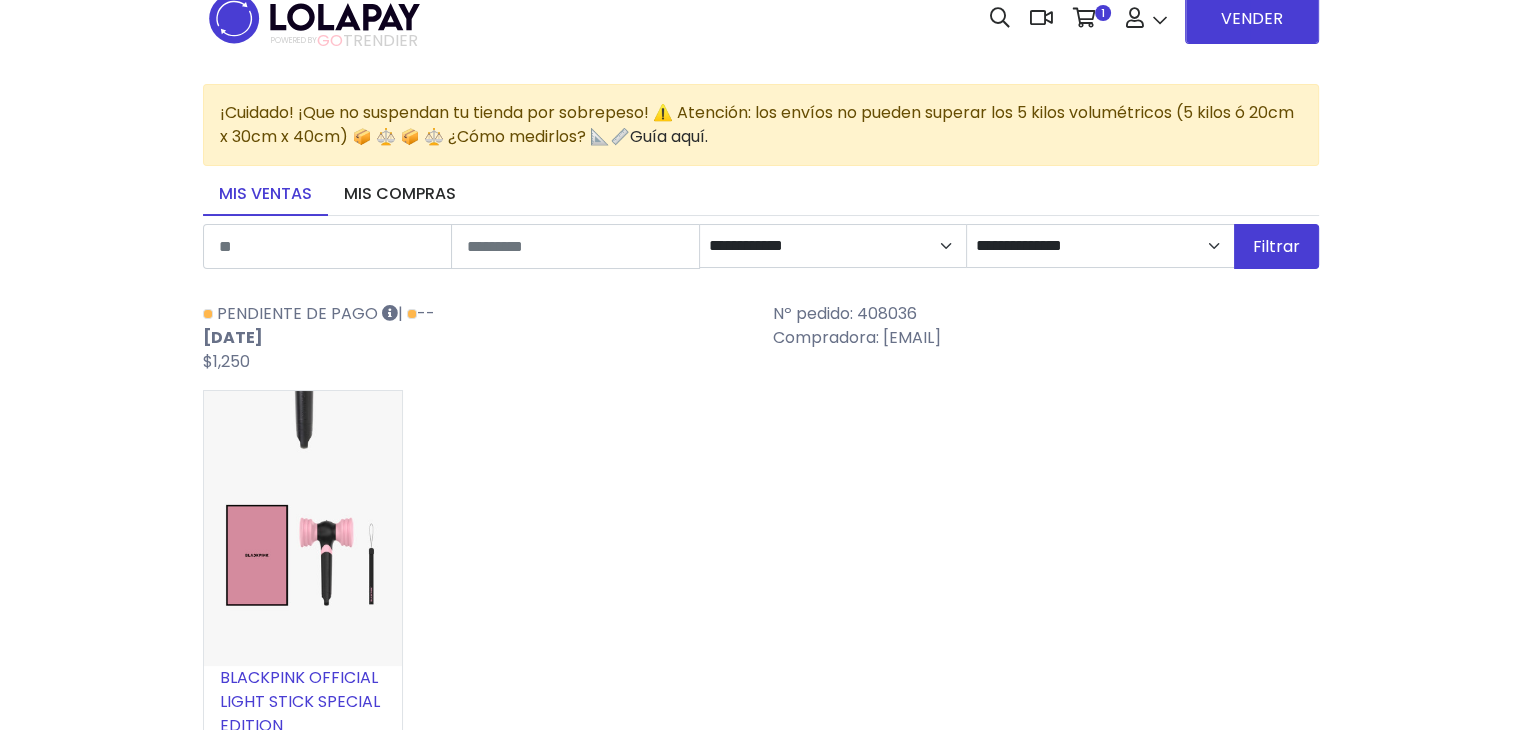 scroll, scrollTop: 0, scrollLeft: 0, axis: both 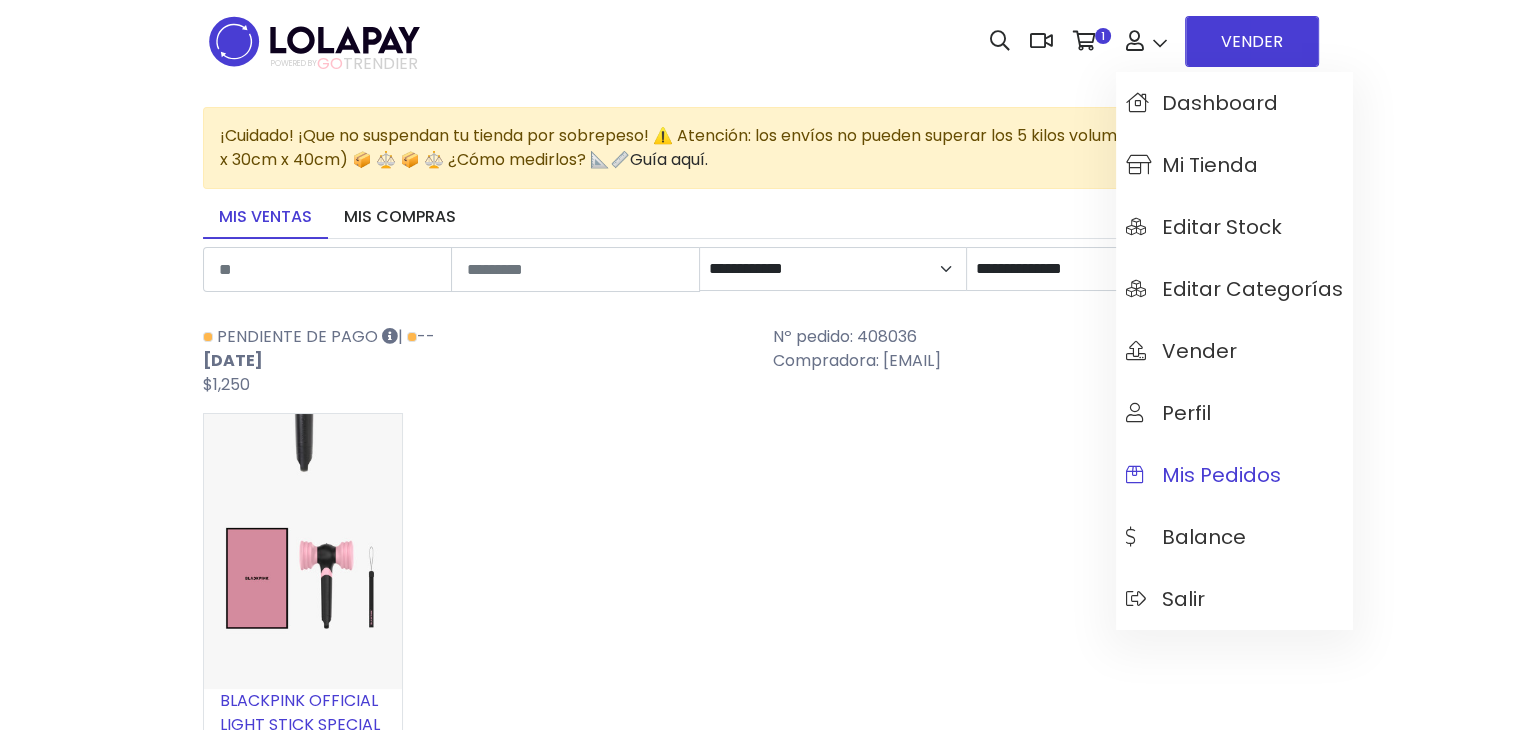 click on "Mis pedidos" at bounding box center (1203, 475) 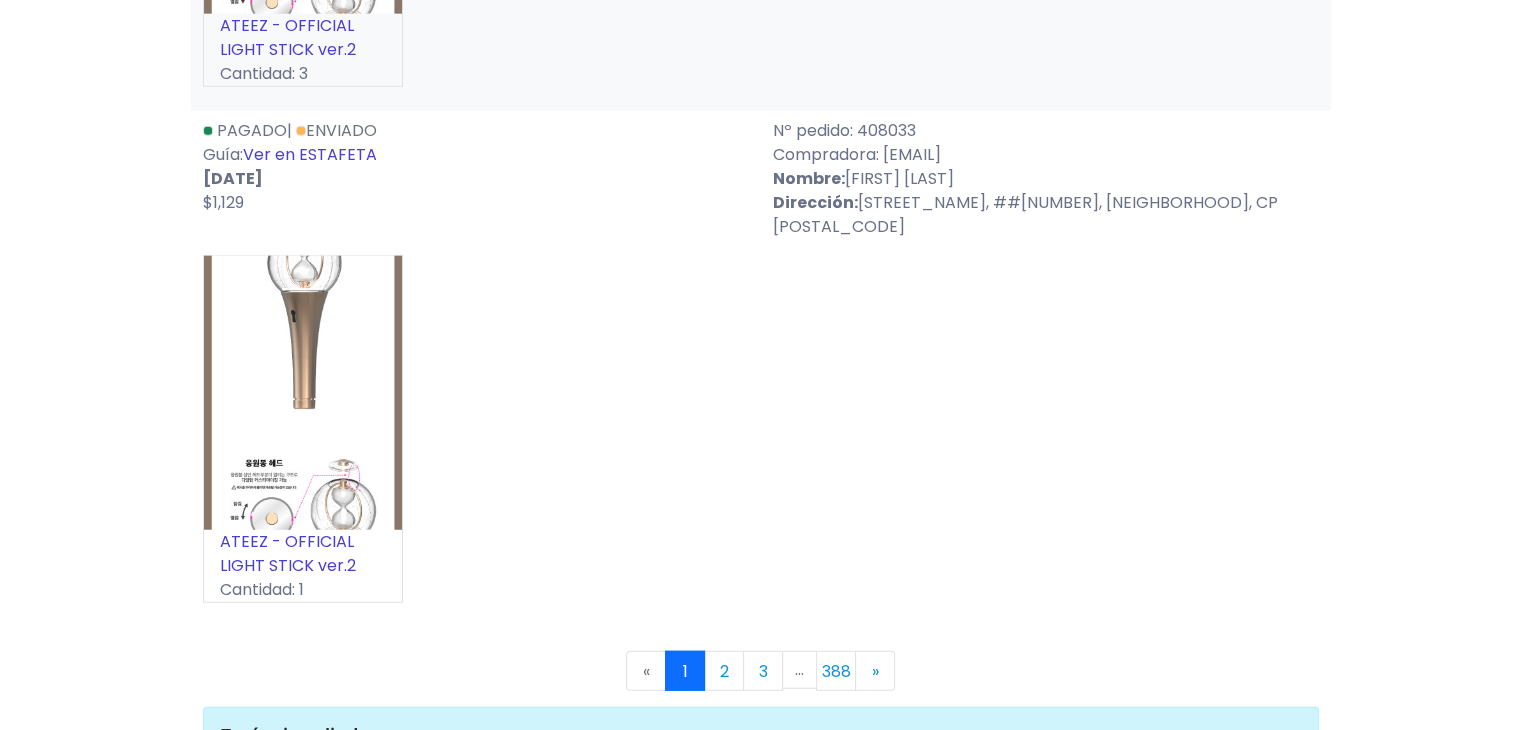 scroll, scrollTop: 12660, scrollLeft: 0, axis: vertical 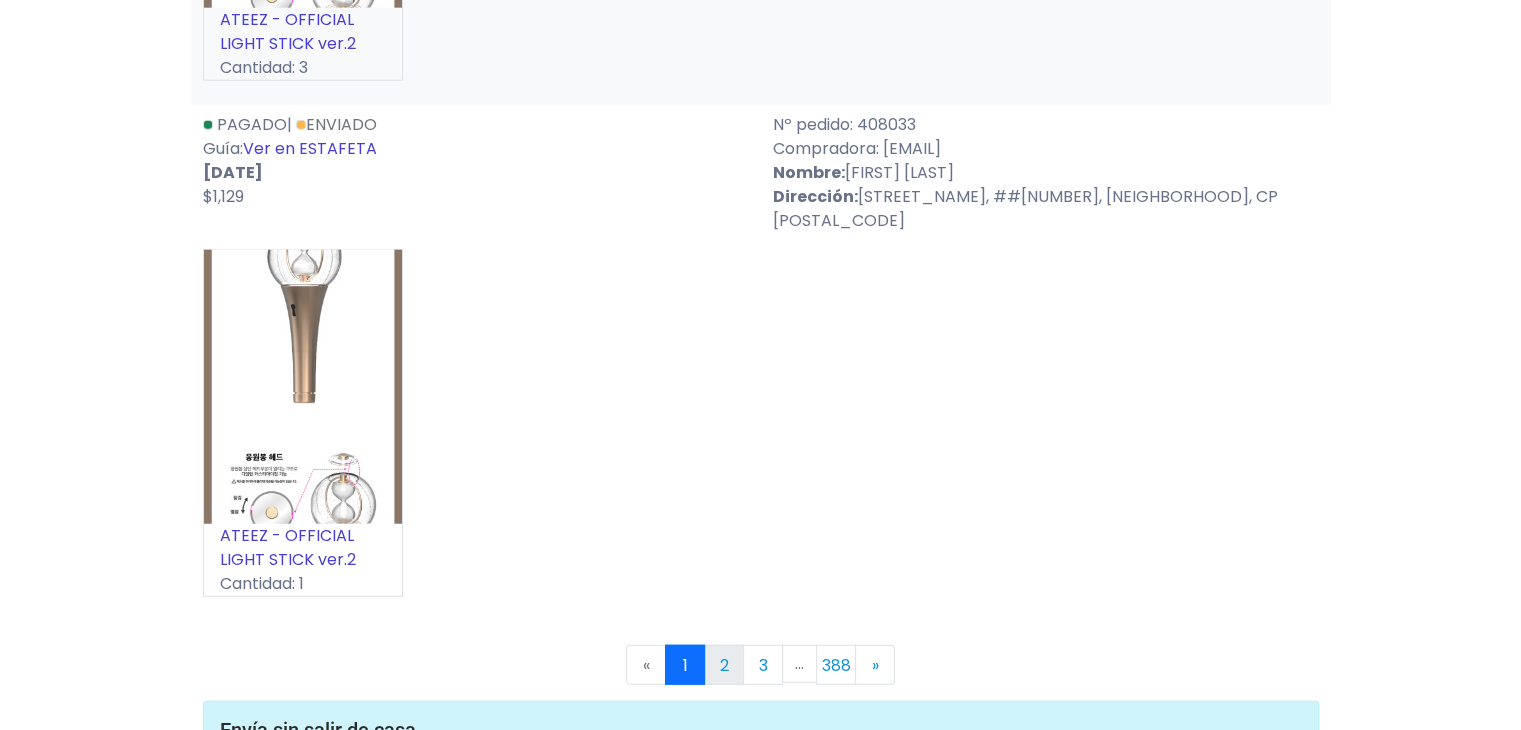 click on "2" at bounding box center (724, 665) 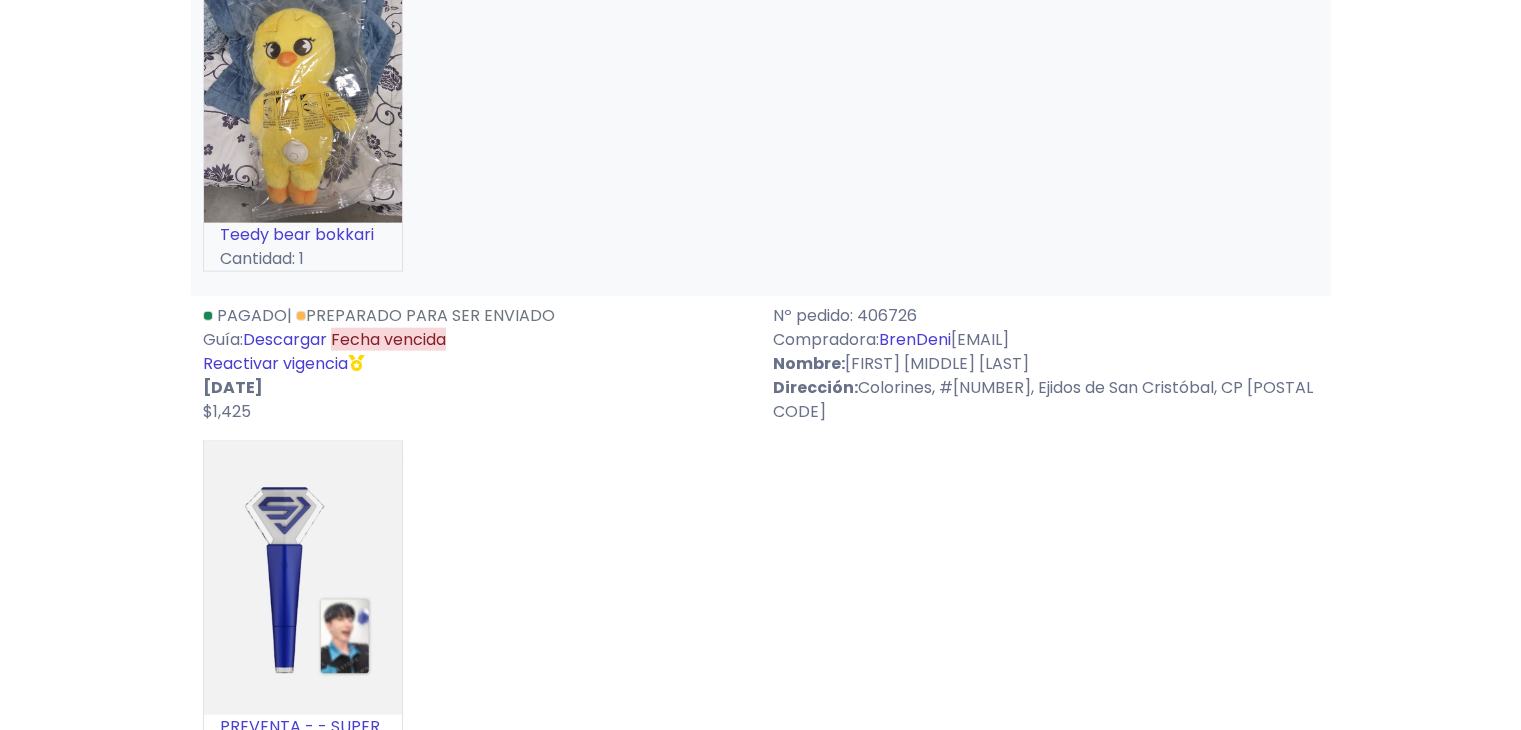 scroll, scrollTop: 12333, scrollLeft: 0, axis: vertical 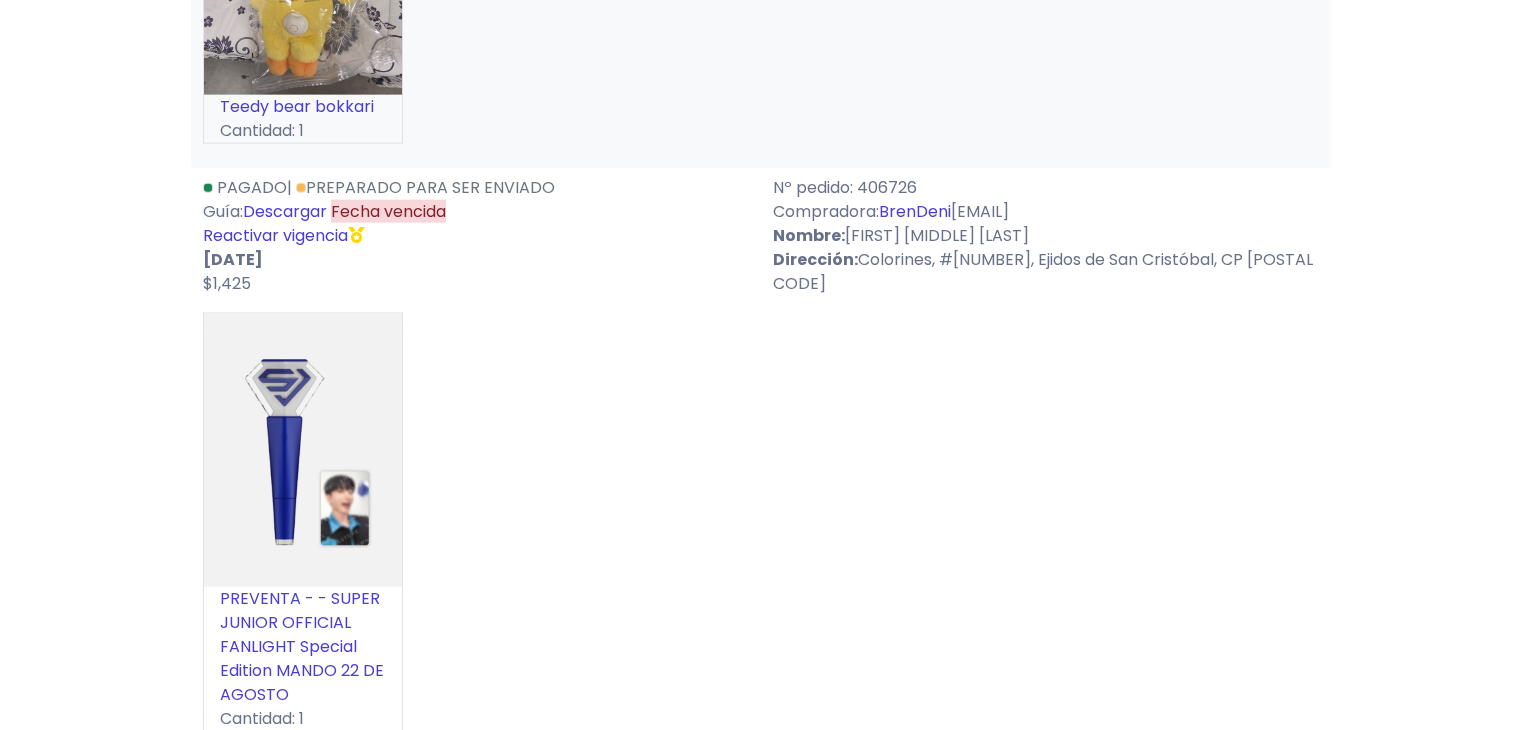 click on "3" at bounding box center [744, 800] 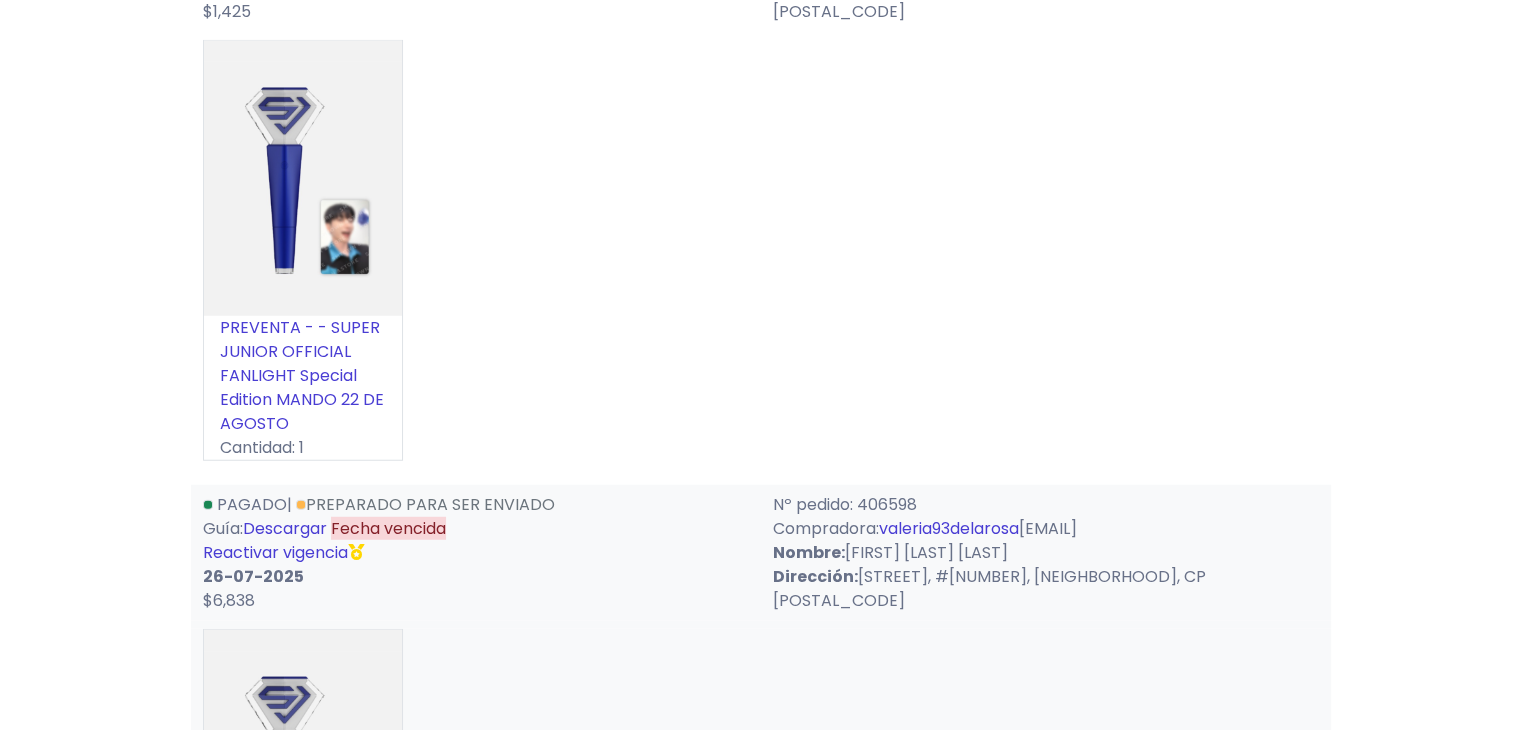 scroll, scrollTop: 5133, scrollLeft: 0, axis: vertical 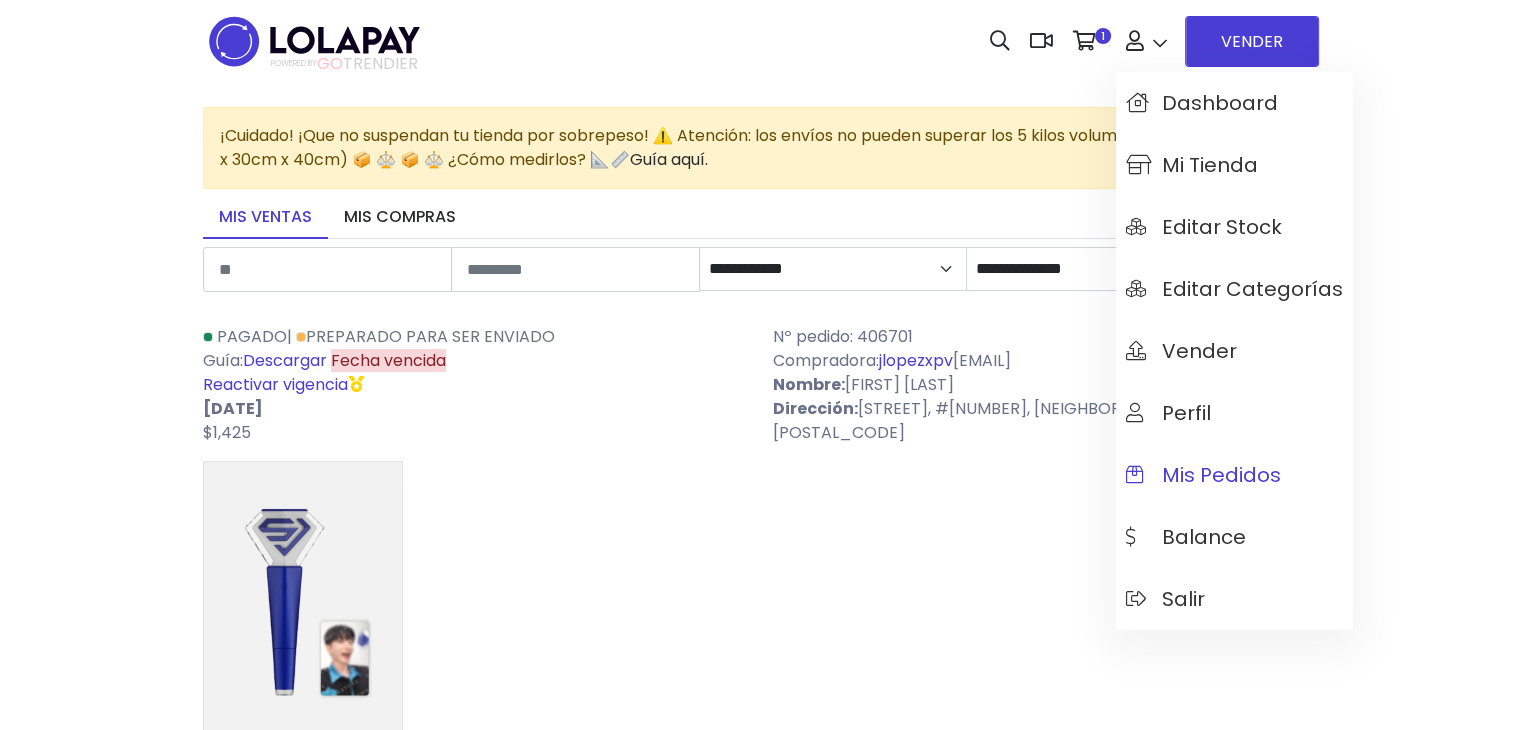 click on "Mis pedidos" at bounding box center (1203, 475) 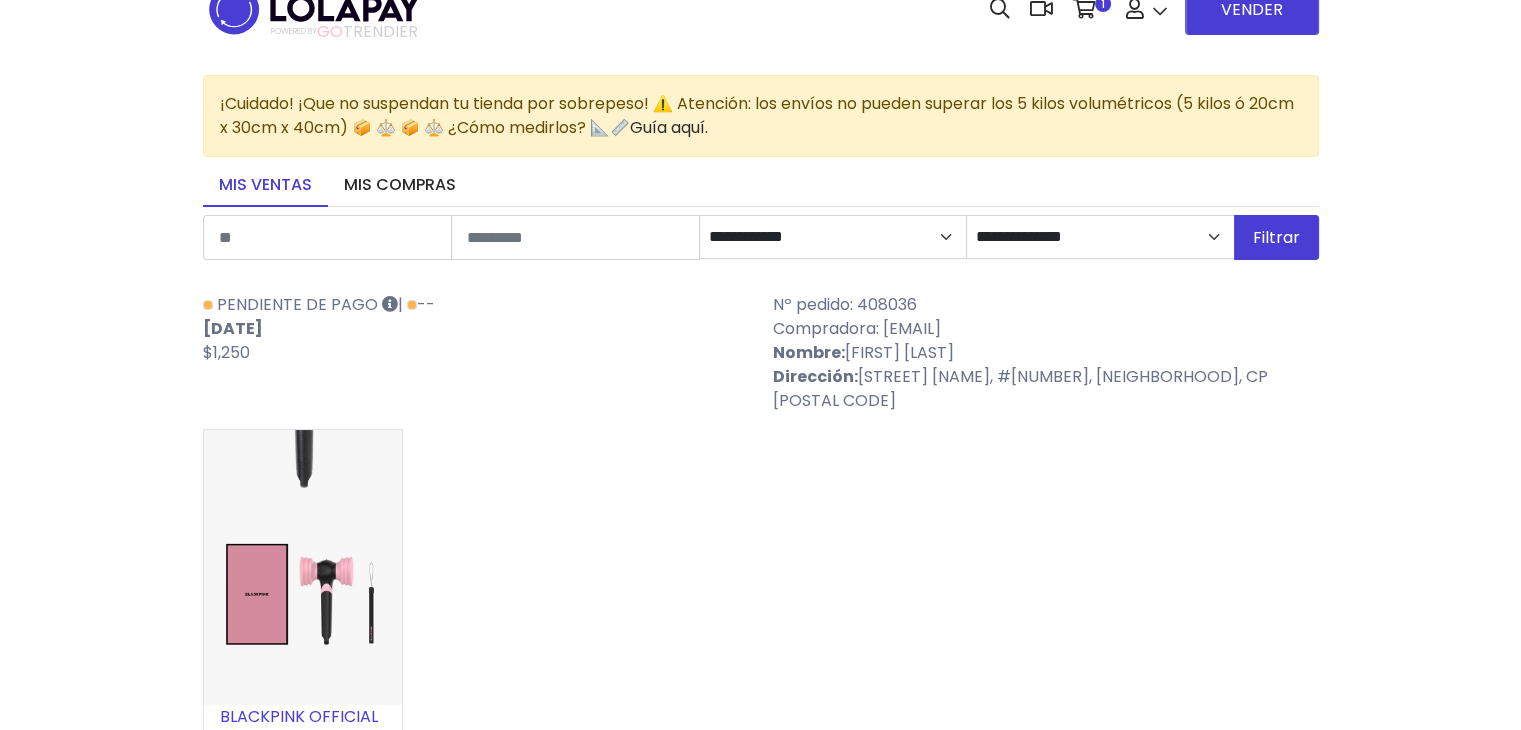 scroll, scrollTop: 0, scrollLeft: 0, axis: both 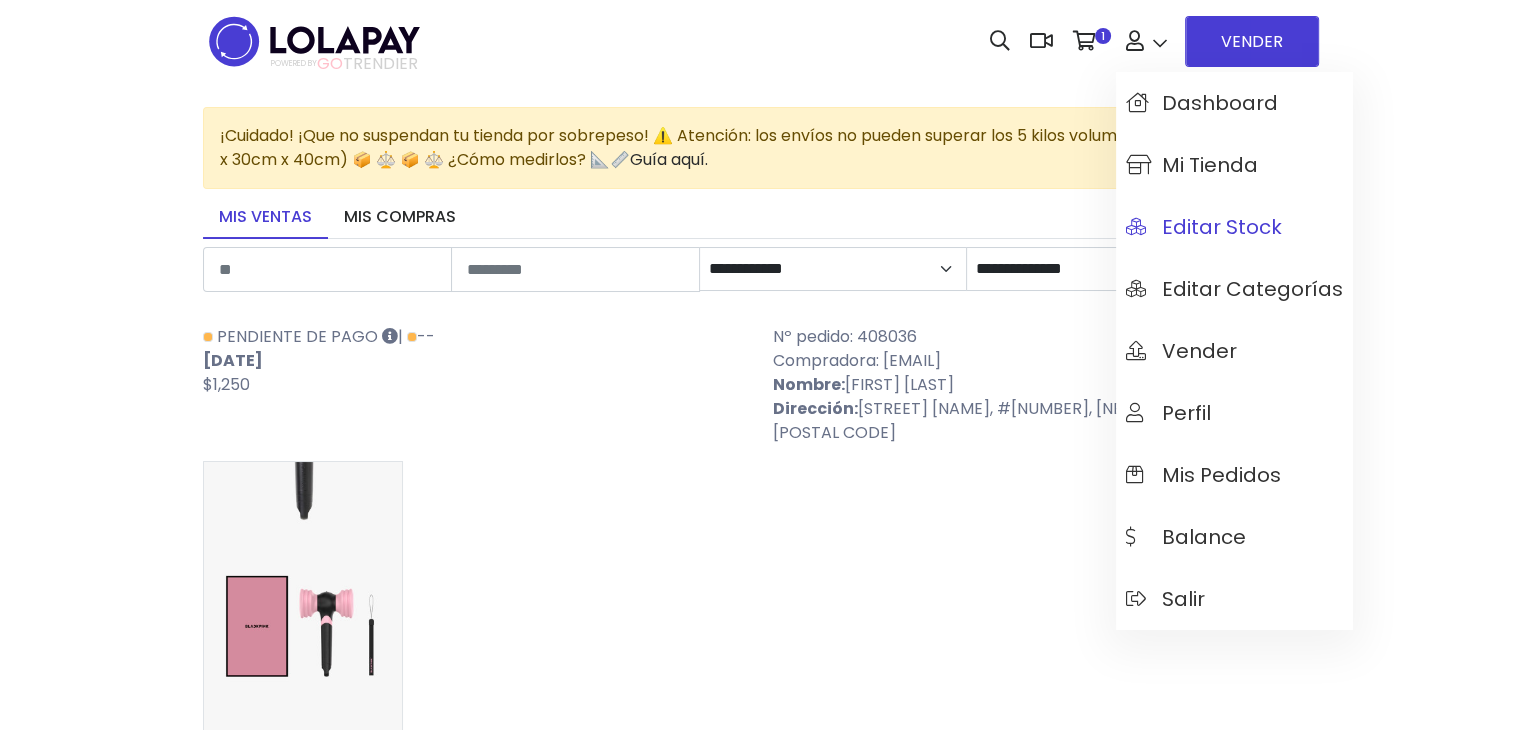 click on "Editar Stock" at bounding box center (1204, 227) 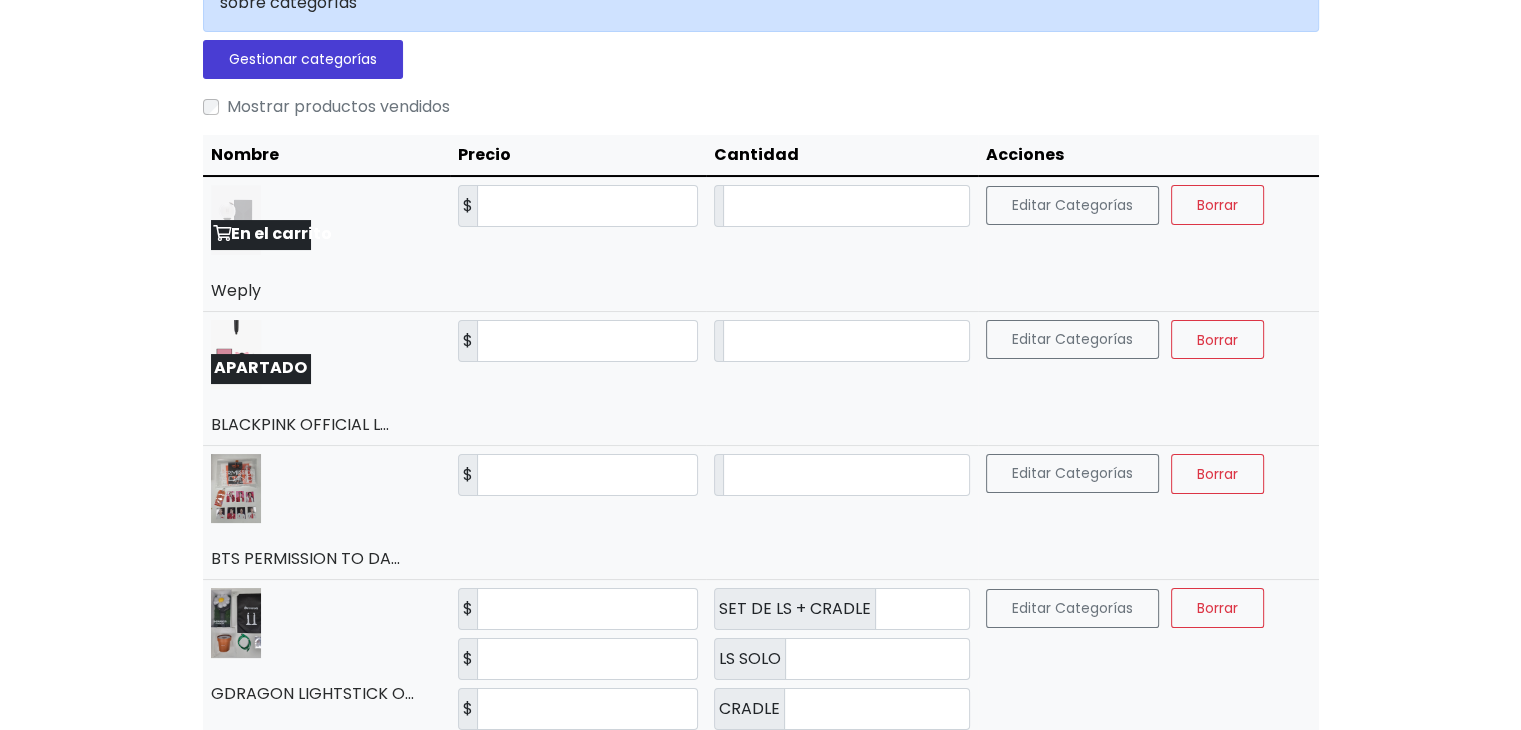 scroll, scrollTop: 266, scrollLeft: 0, axis: vertical 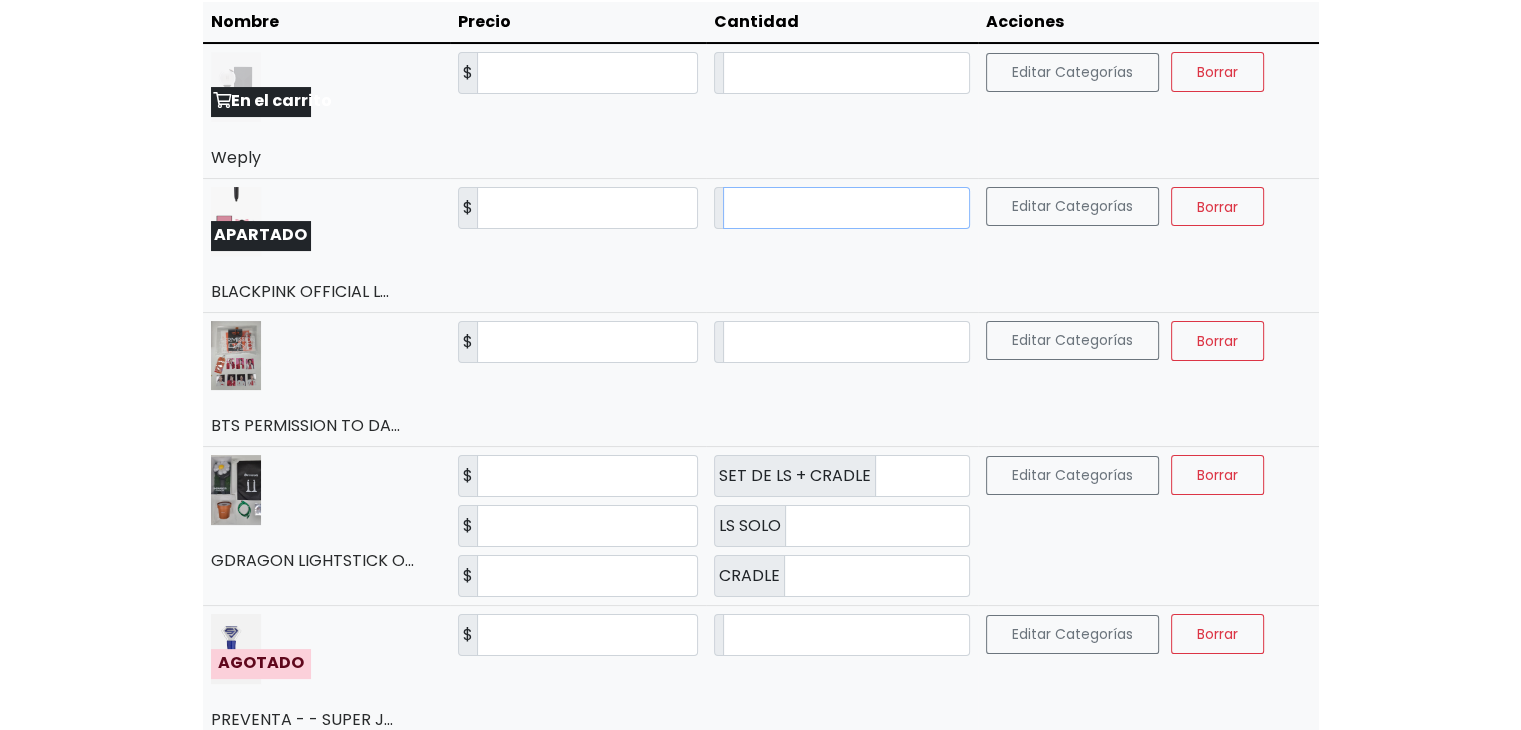 drag, startPoint x: 792, startPoint y: 217, endPoint x: 632, endPoint y: 217, distance: 160 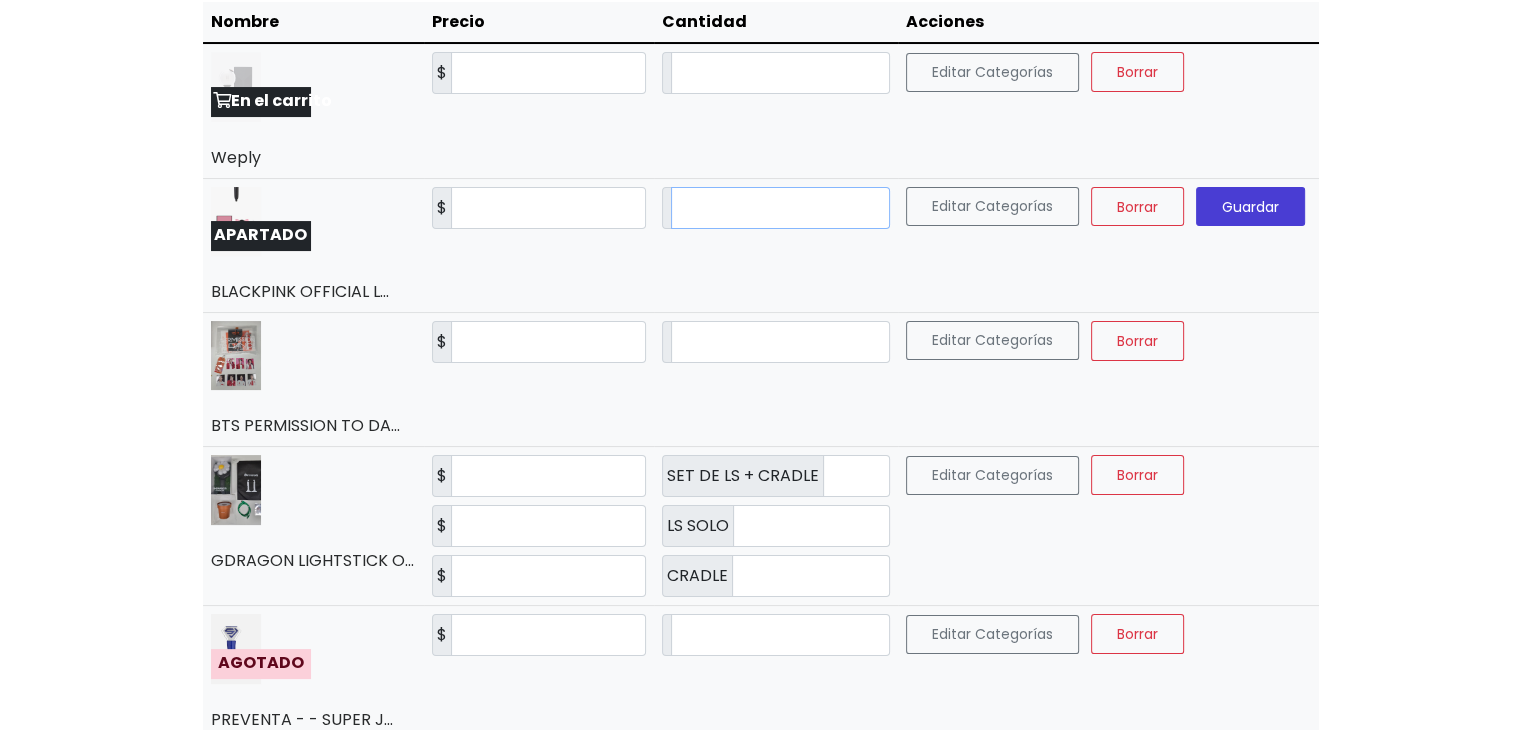 type on "*" 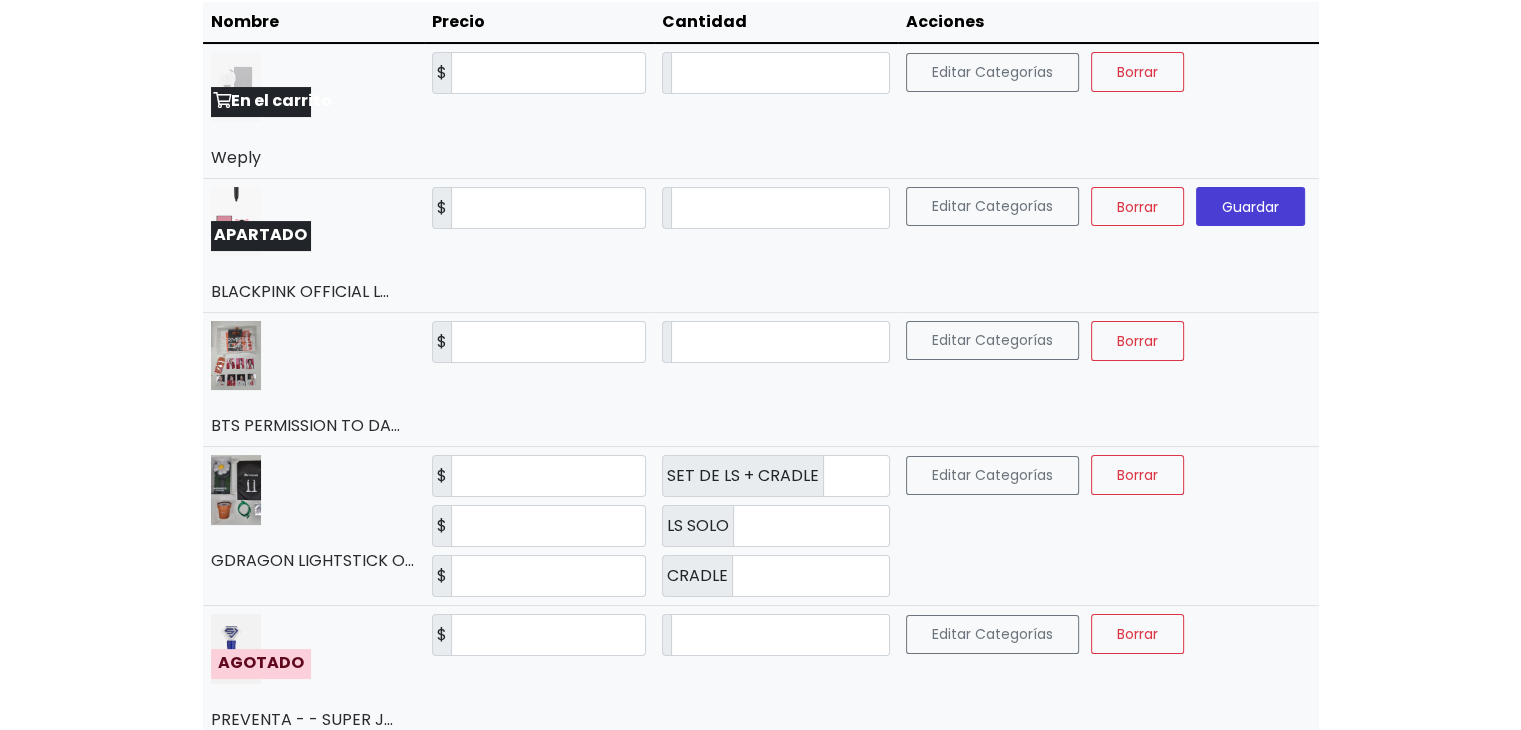 click on "Guardar" at bounding box center [1250, 206] 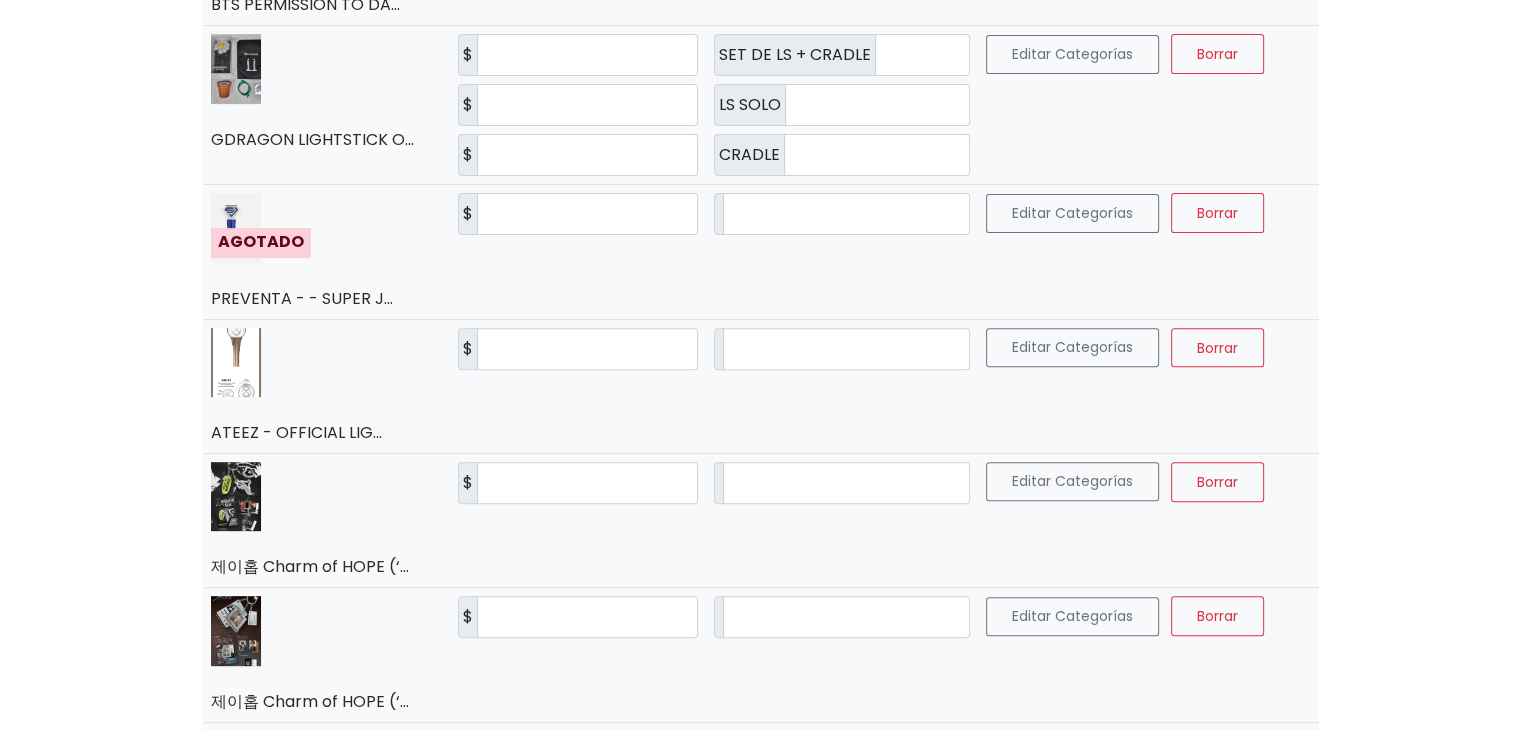 scroll, scrollTop: 733, scrollLeft: 0, axis: vertical 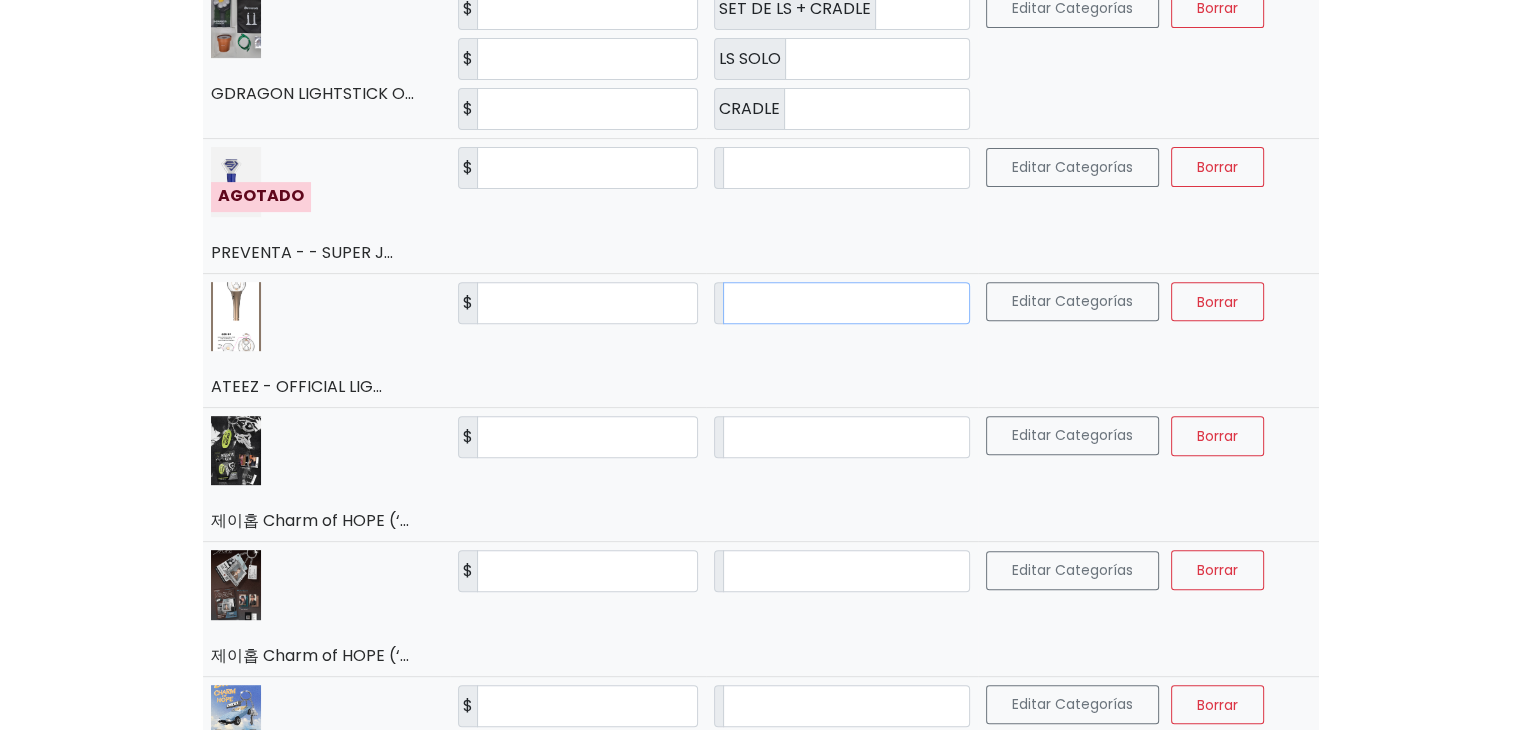 drag, startPoint x: 812, startPoint y: 293, endPoint x: 699, endPoint y: 301, distance: 113.28283 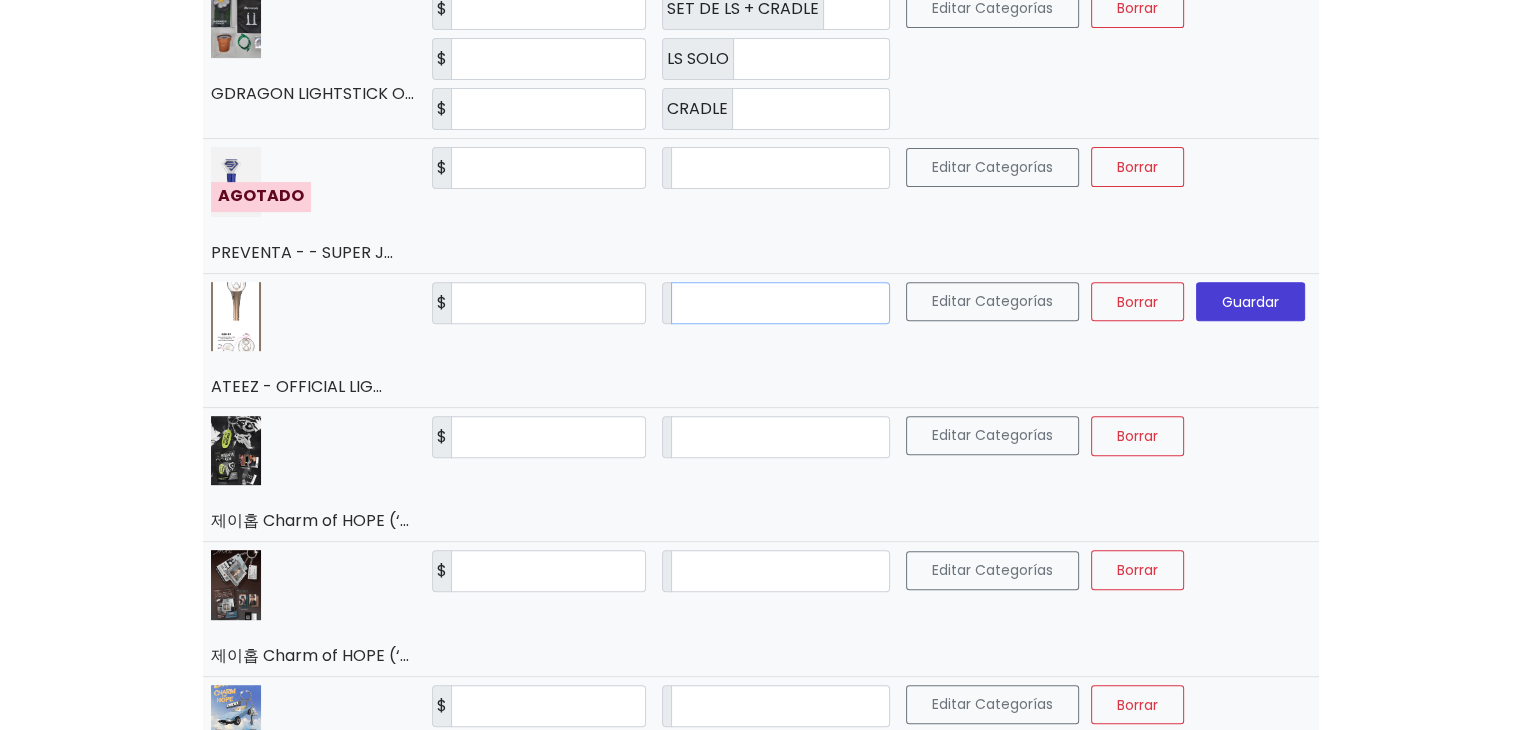 type on "*" 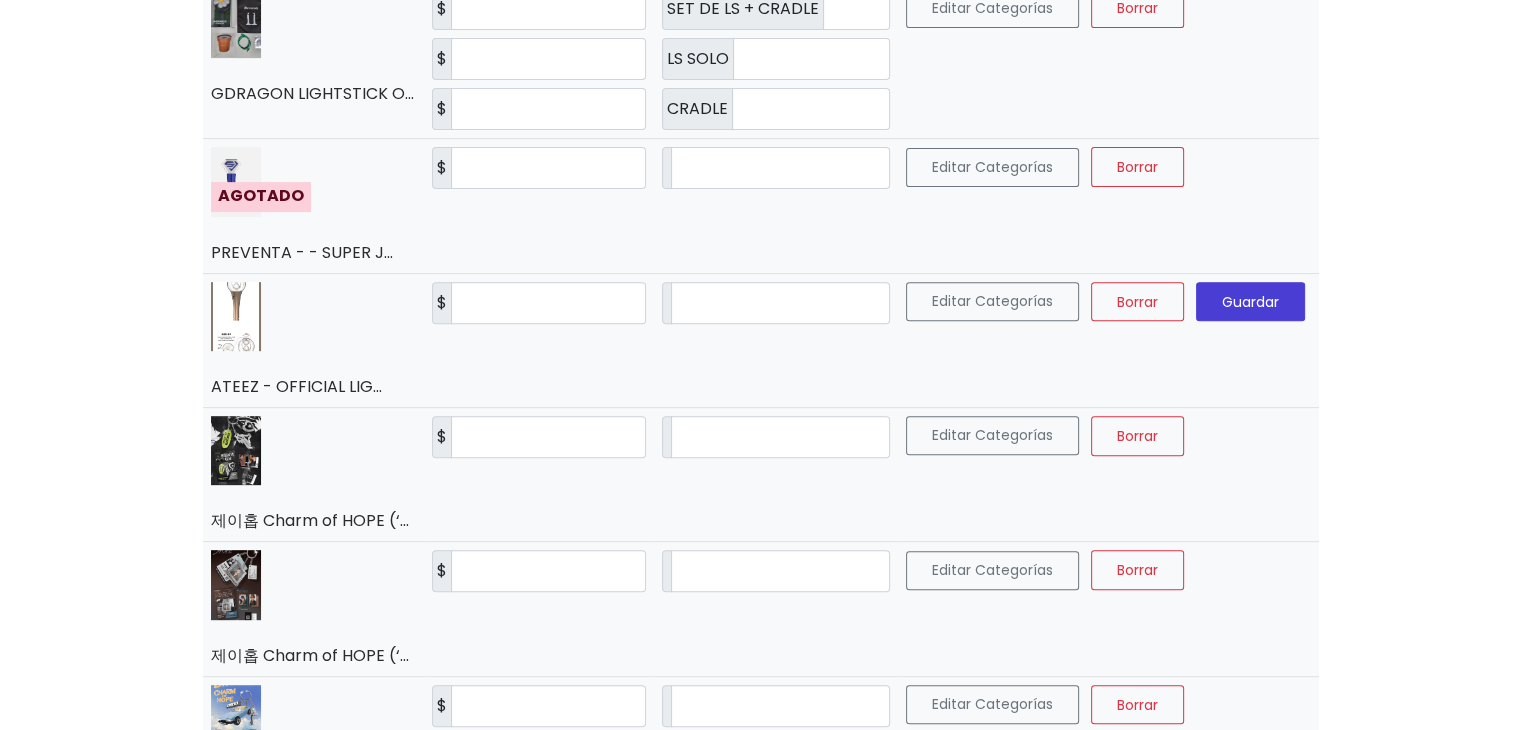 click on "Guardar" at bounding box center (1250, 301) 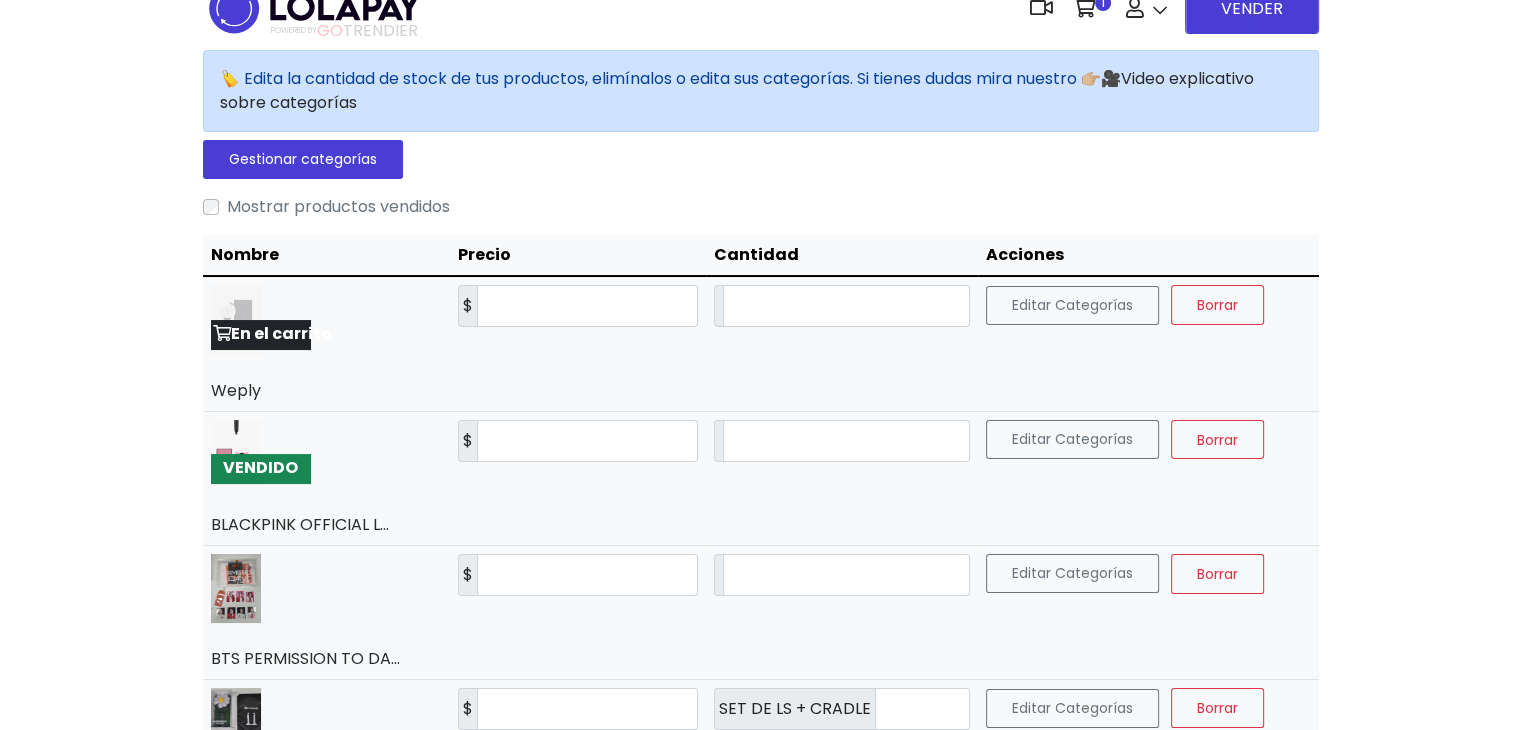 scroll, scrollTop: 0, scrollLeft: 0, axis: both 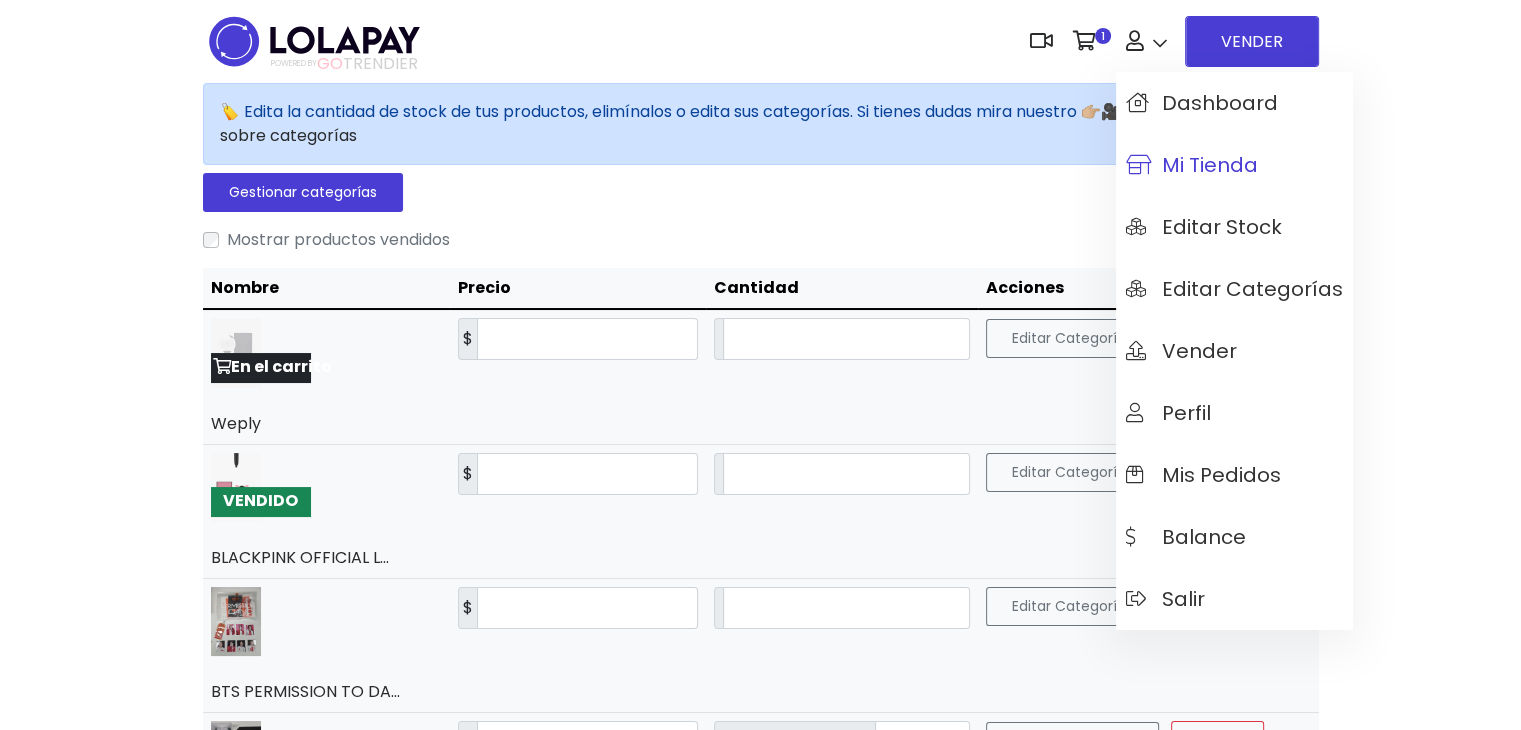 click on "Mi tienda" at bounding box center [1192, 165] 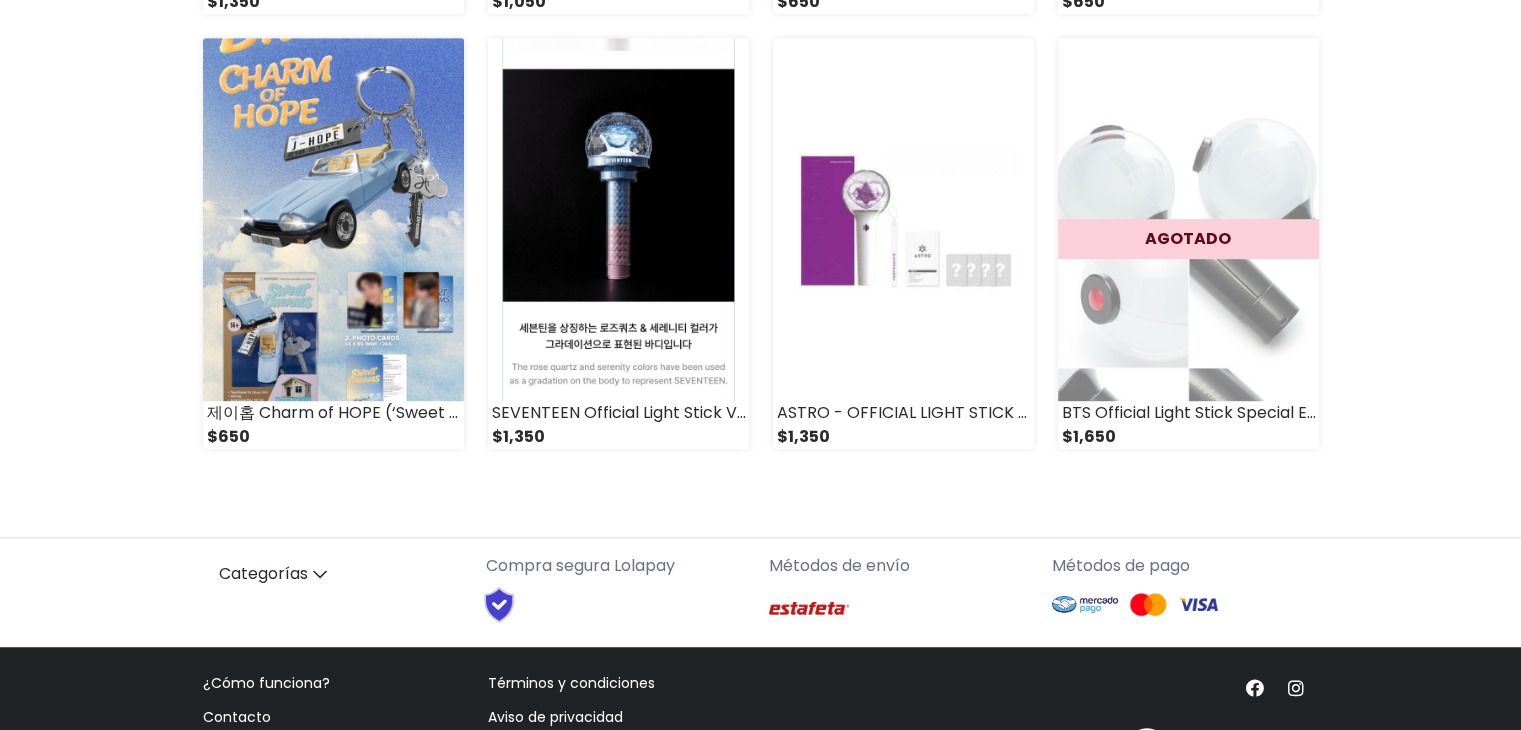 scroll, scrollTop: 1200, scrollLeft: 0, axis: vertical 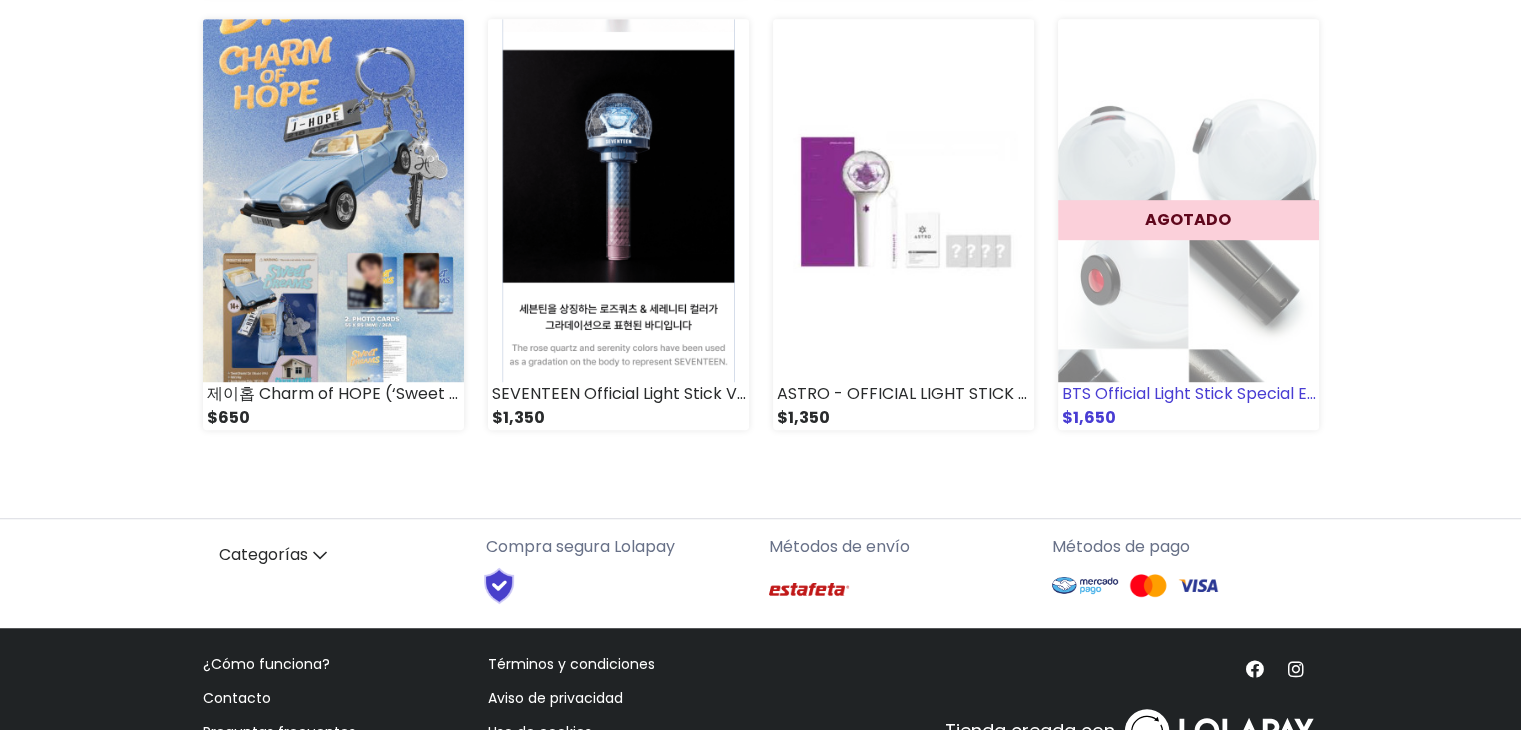 click at bounding box center (1188, 200) 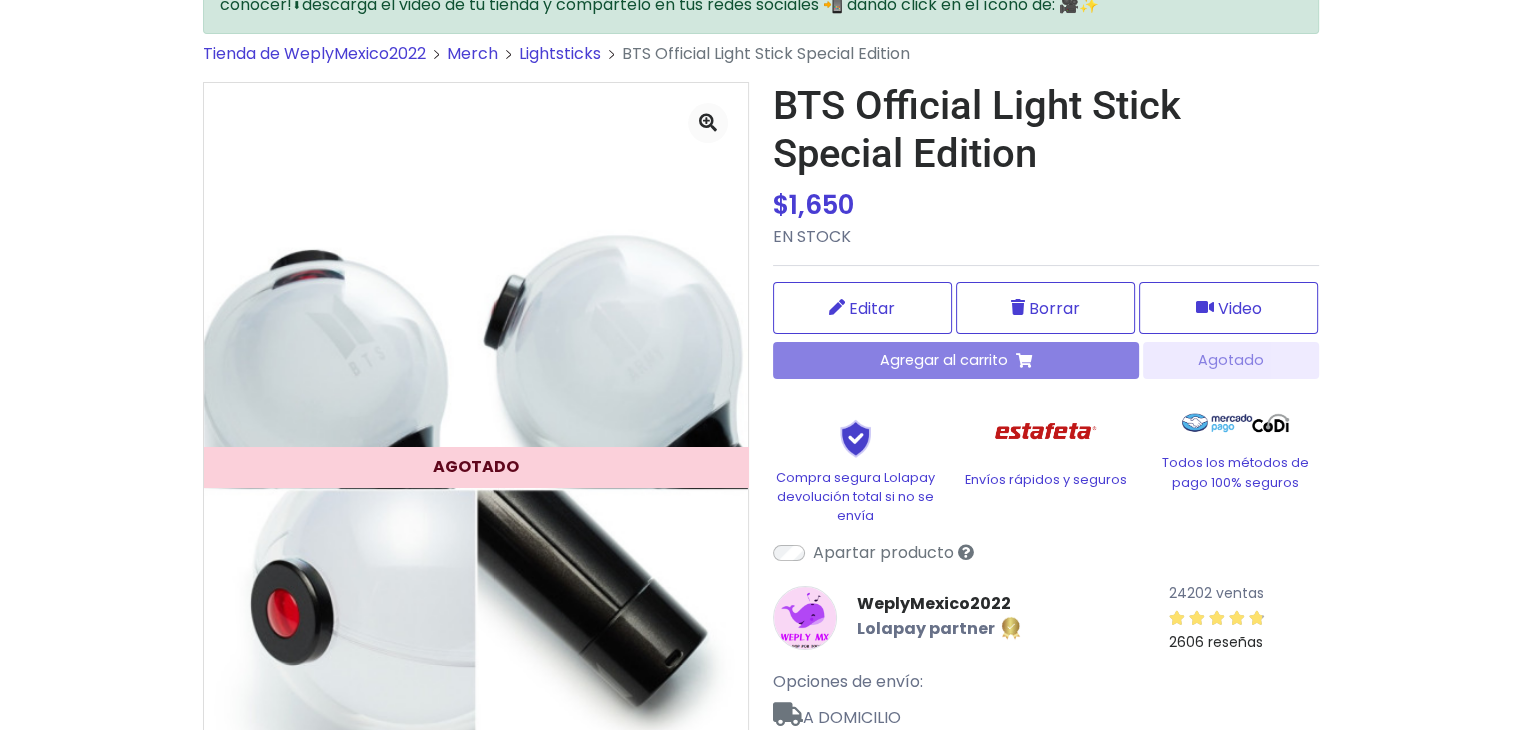 scroll, scrollTop: 200, scrollLeft: 0, axis: vertical 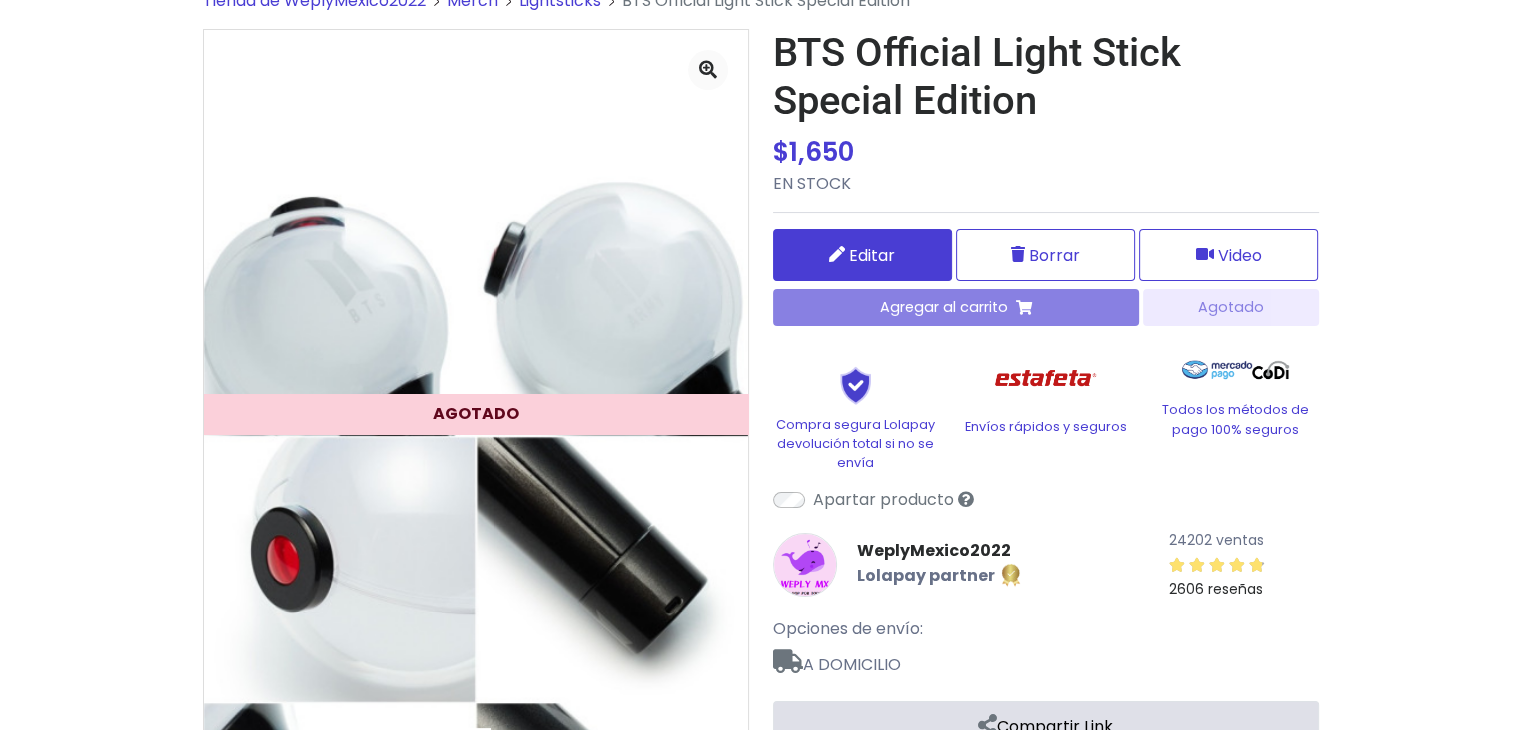 click on "Editar" at bounding box center [862, 255] 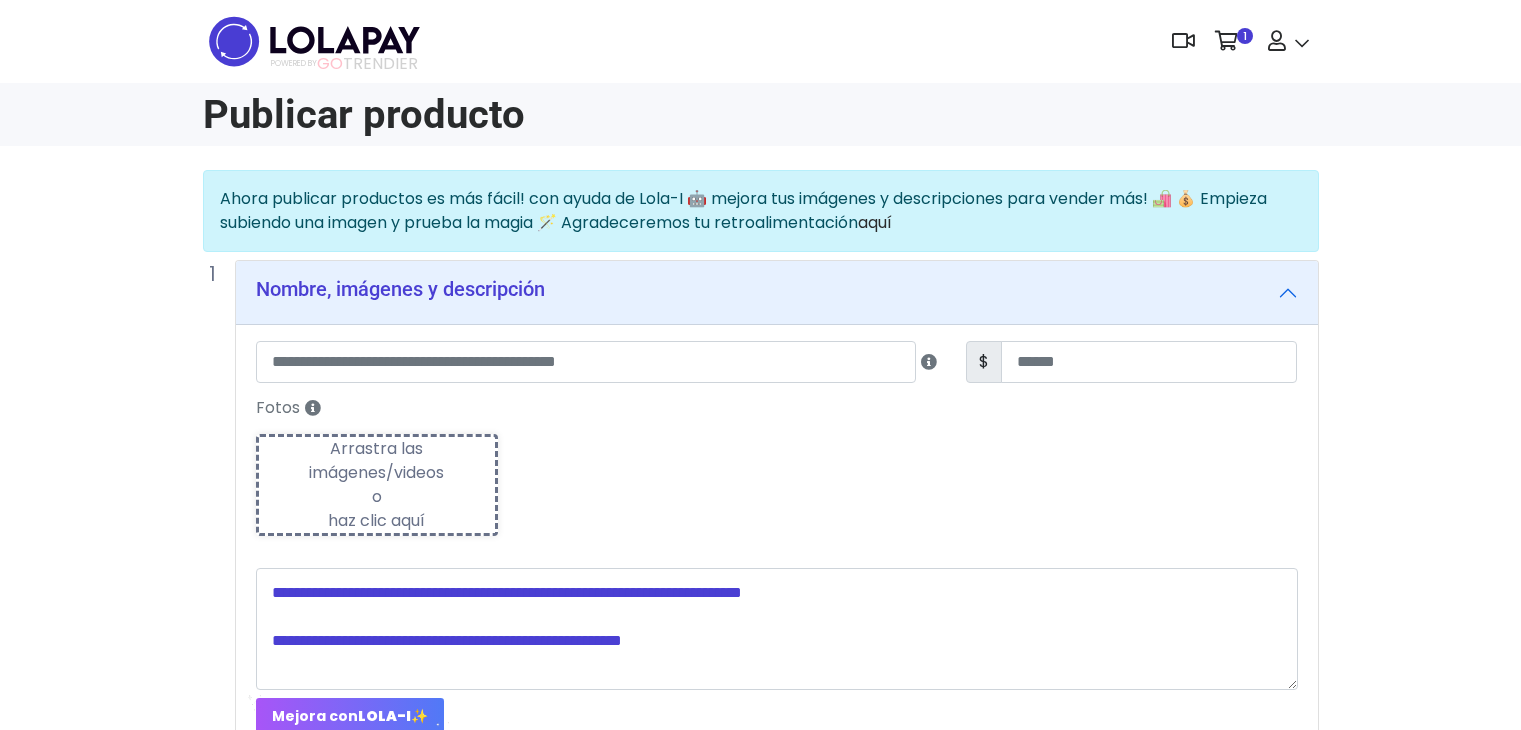 scroll, scrollTop: 0, scrollLeft: 0, axis: both 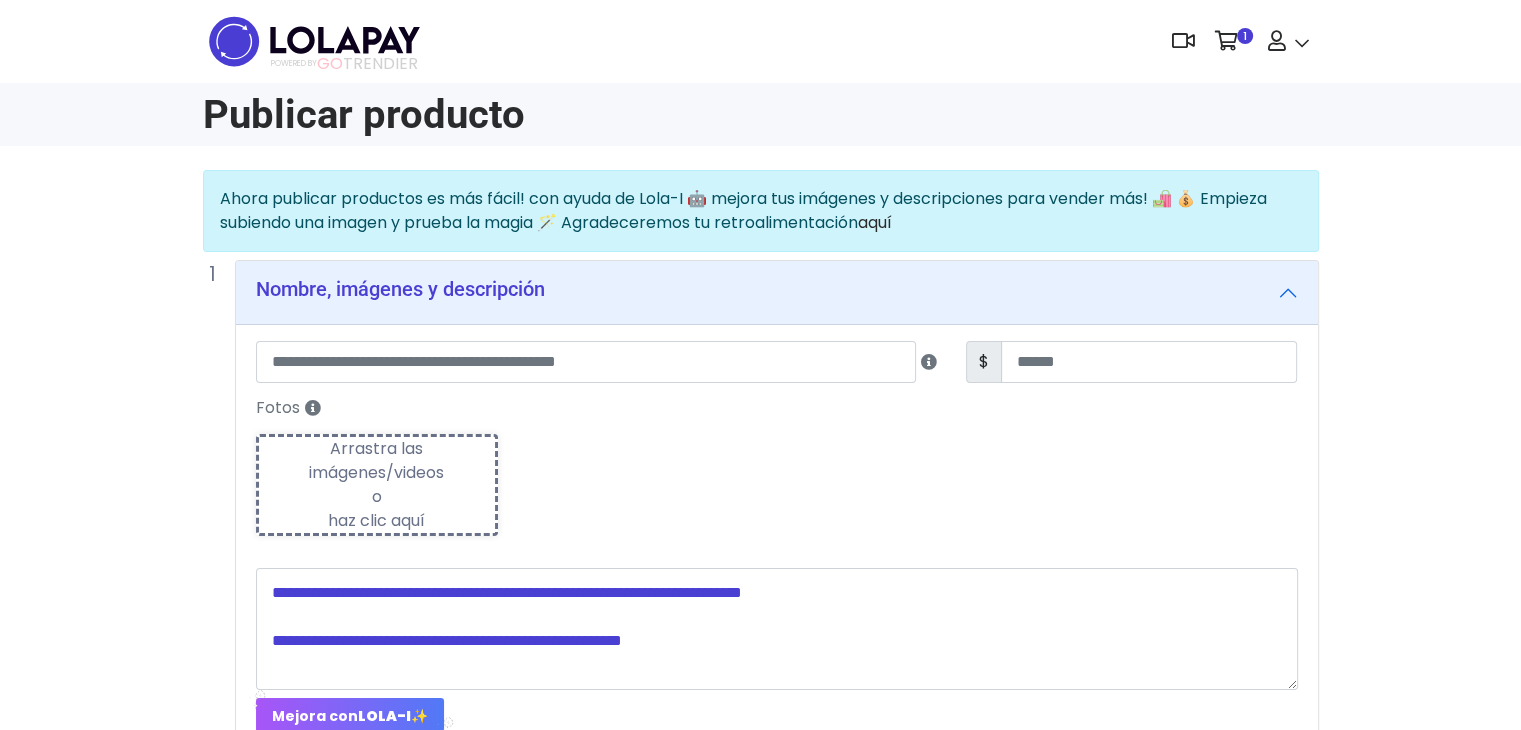 type on "**********" 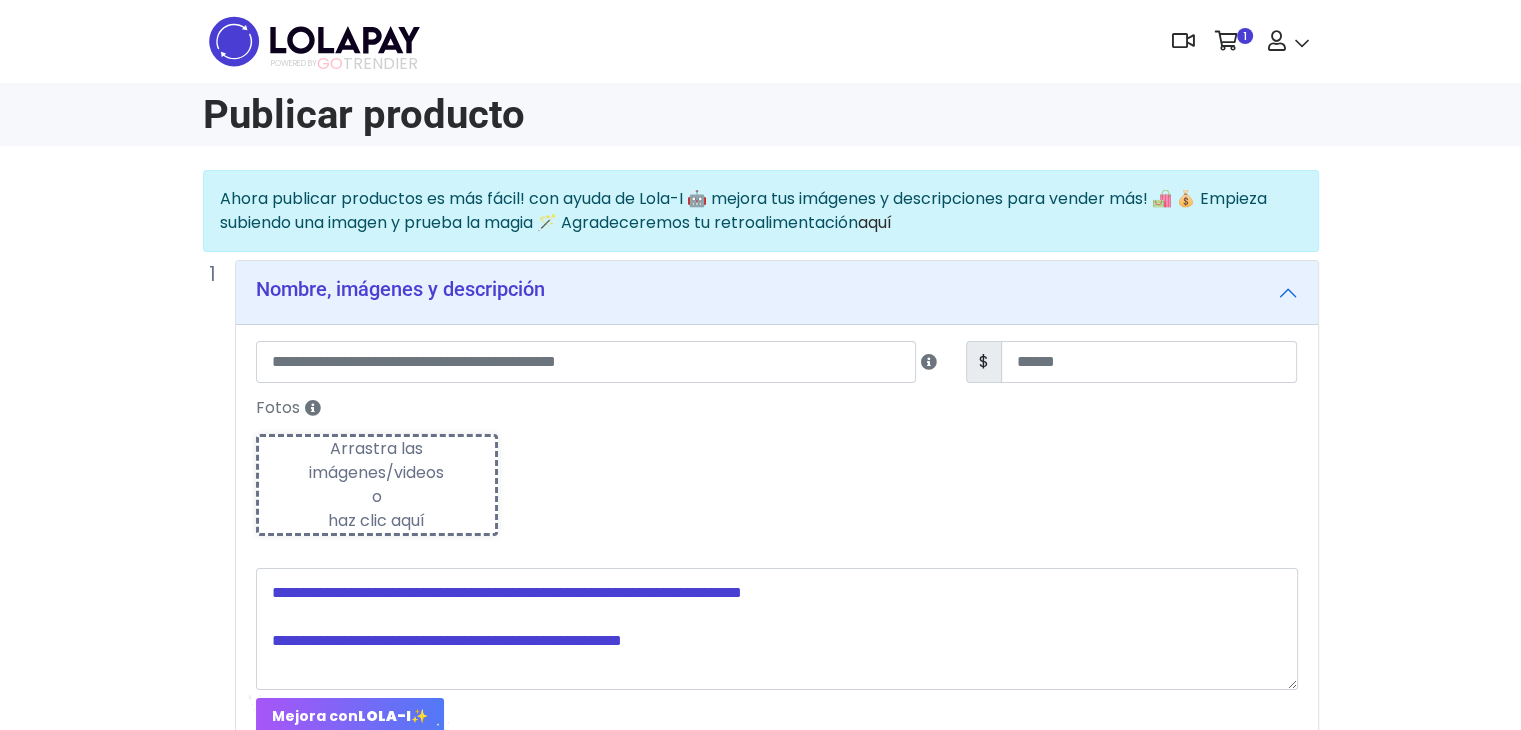 type on "****" 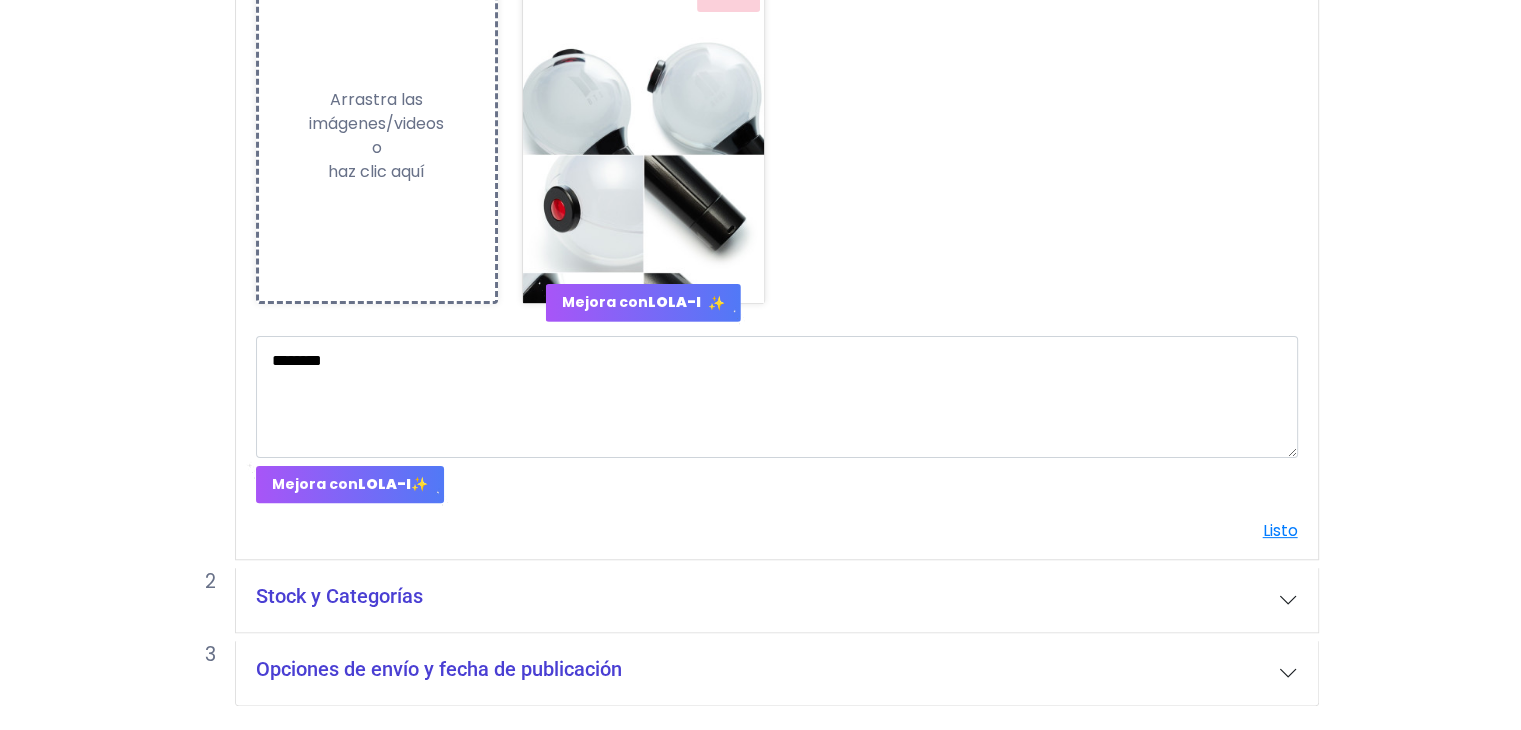 scroll, scrollTop: 530, scrollLeft: 0, axis: vertical 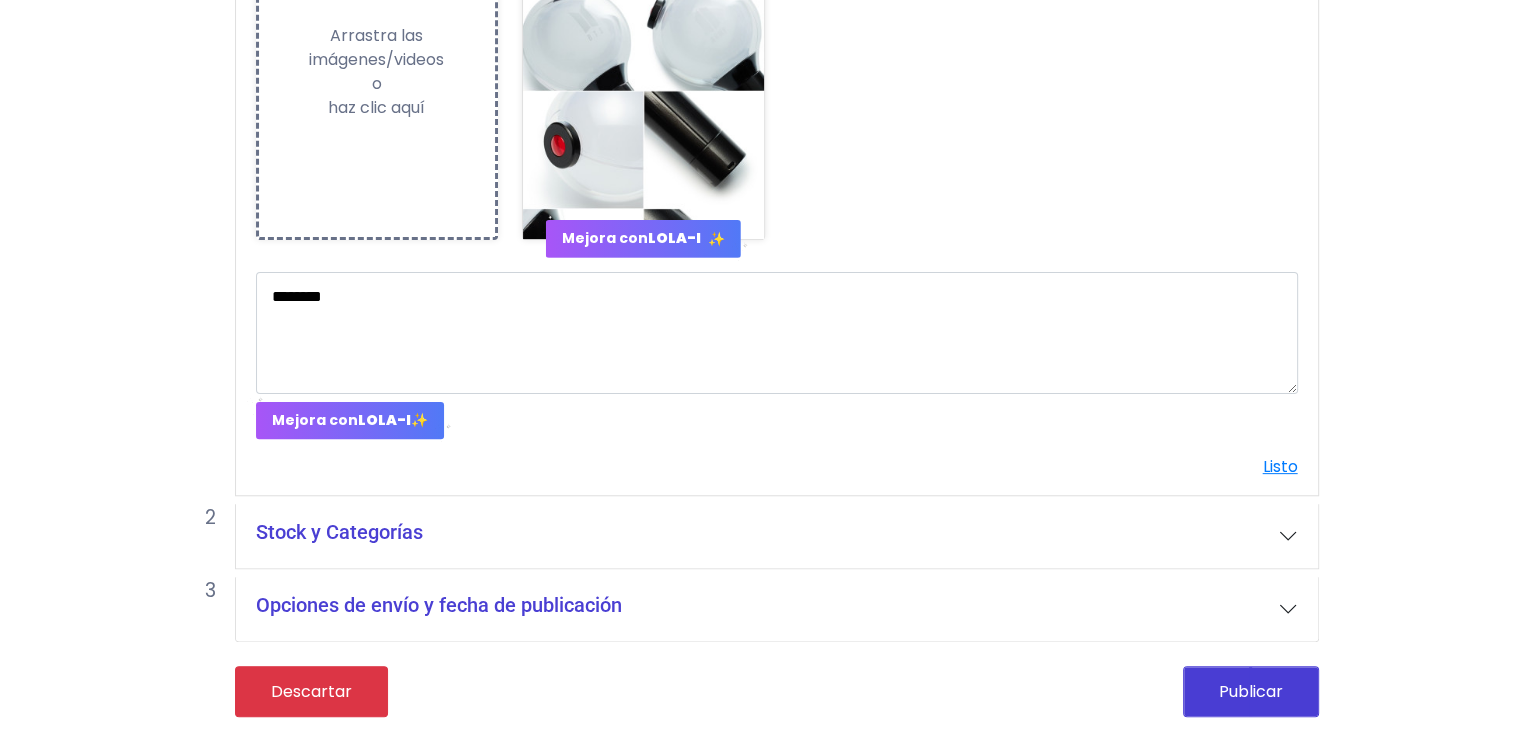 click on "Stock y Categorías" at bounding box center [777, 536] 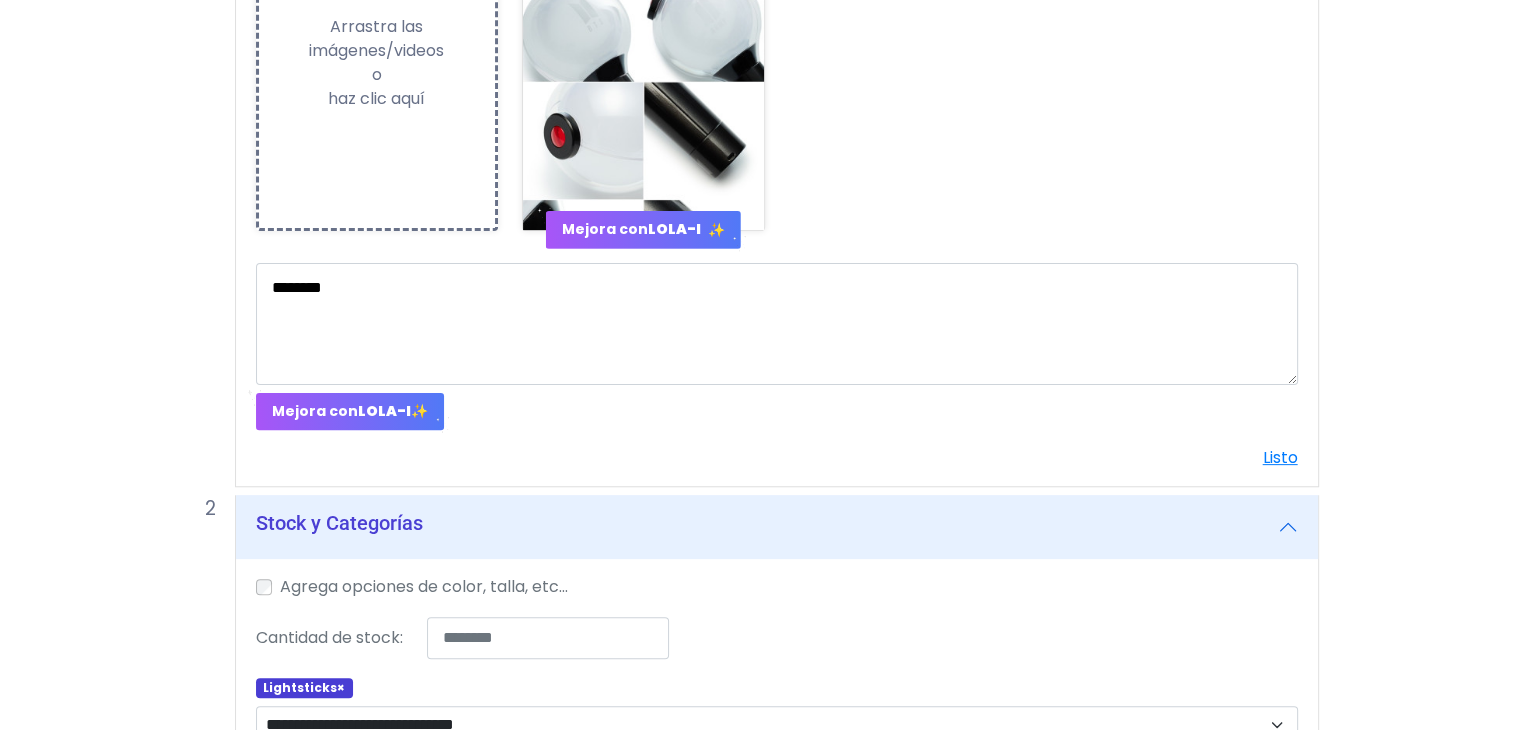 scroll, scrollTop: 730, scrollLeft: 0, axis: vertical 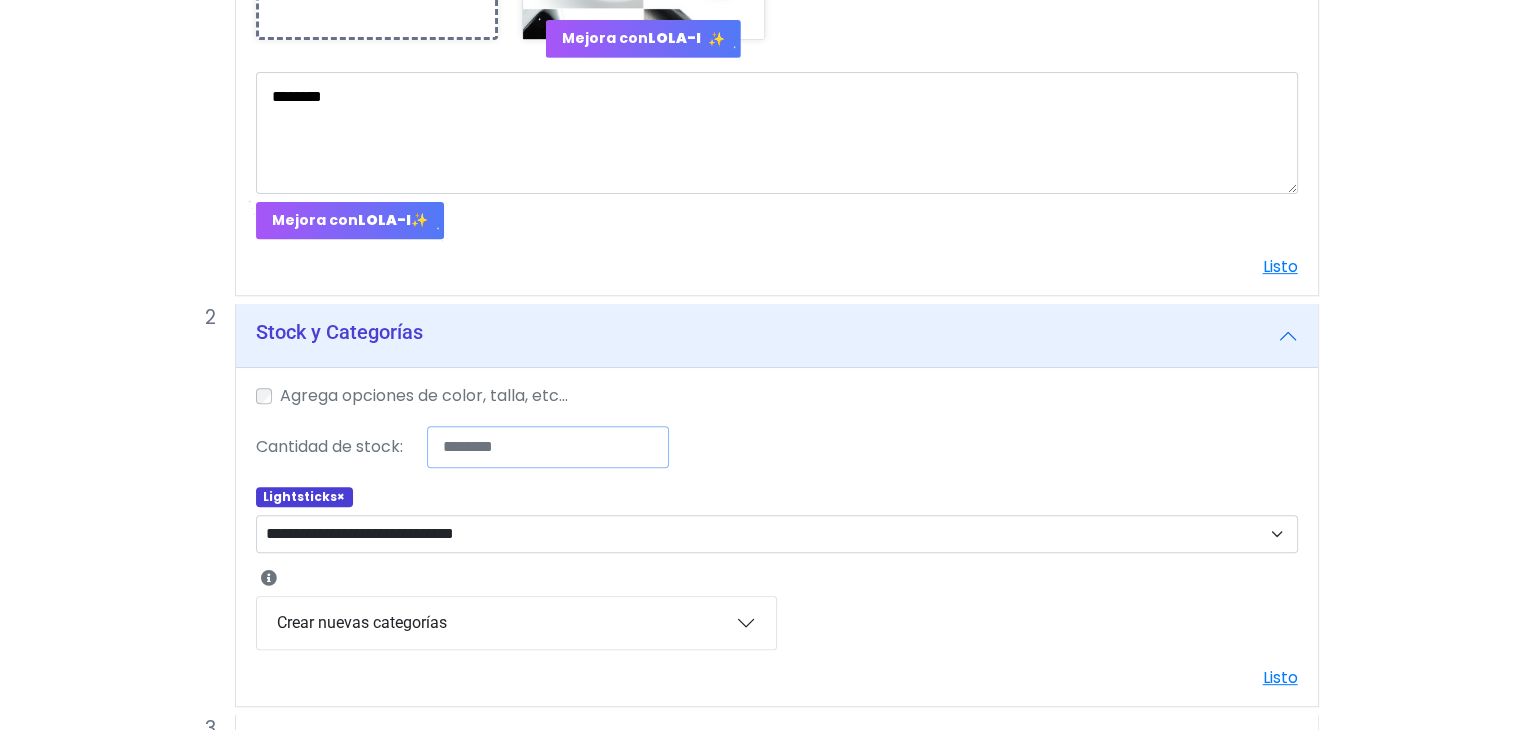 drag, startPoint x: 439, startPoint y: 450, endPoint x: 404, endPoint y: 449, distance: 35.014282 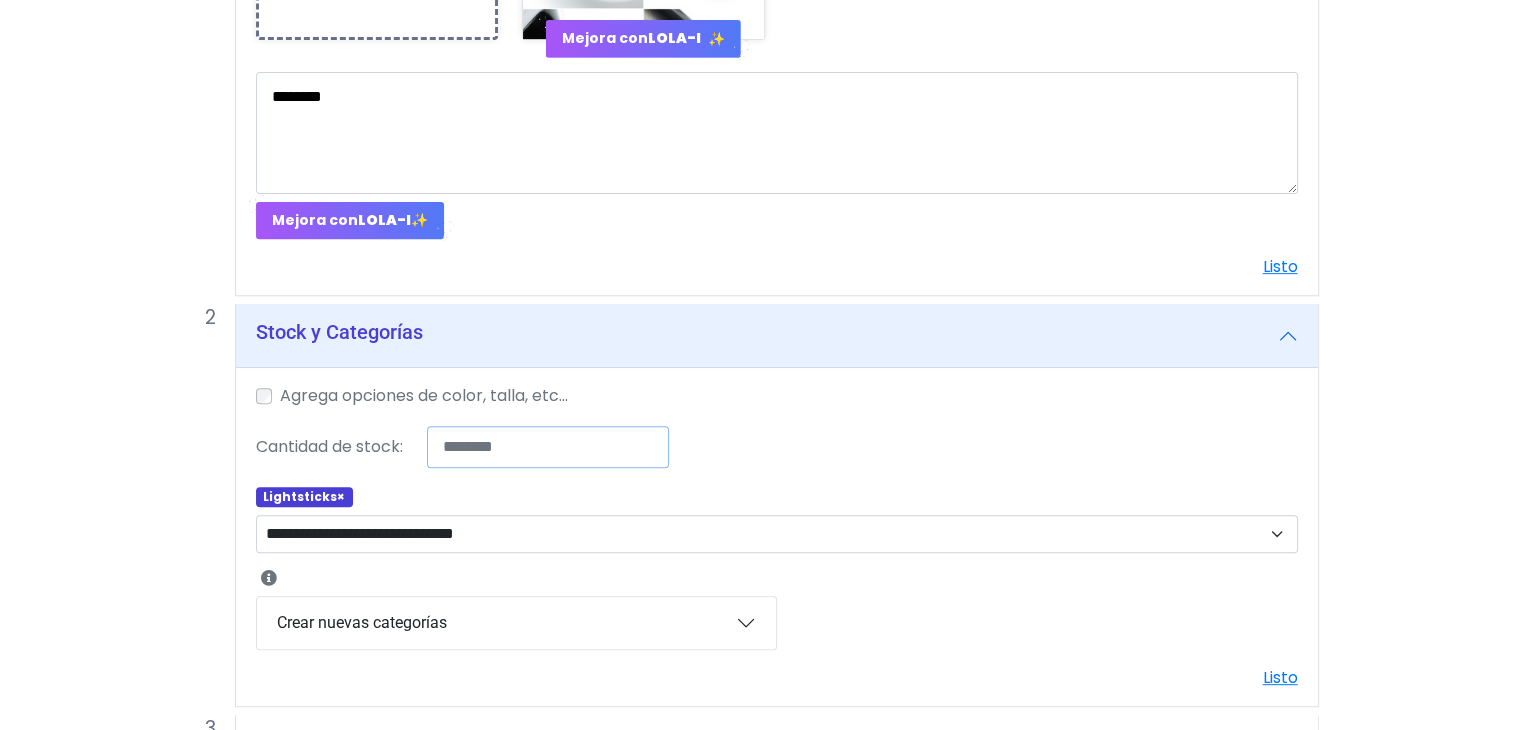 click on "Cantidad de stock:
*
Stock compartido entre variaciones
Ilimitado" at bounding box center [777, 447] 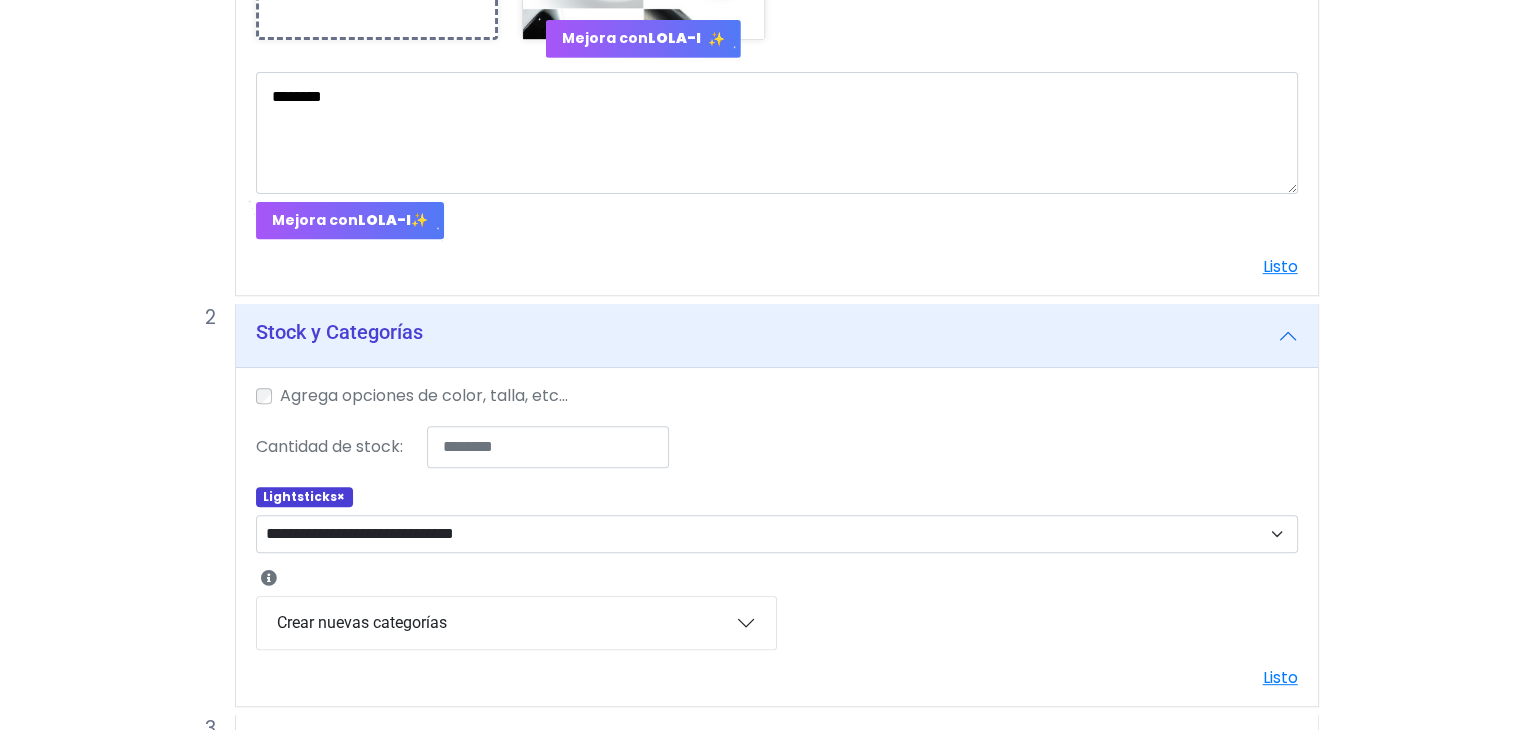 click on "Cantidad de stock:
*
Stock compartido entre variaciones
Ilimitado" at bounding box center (777, 447) 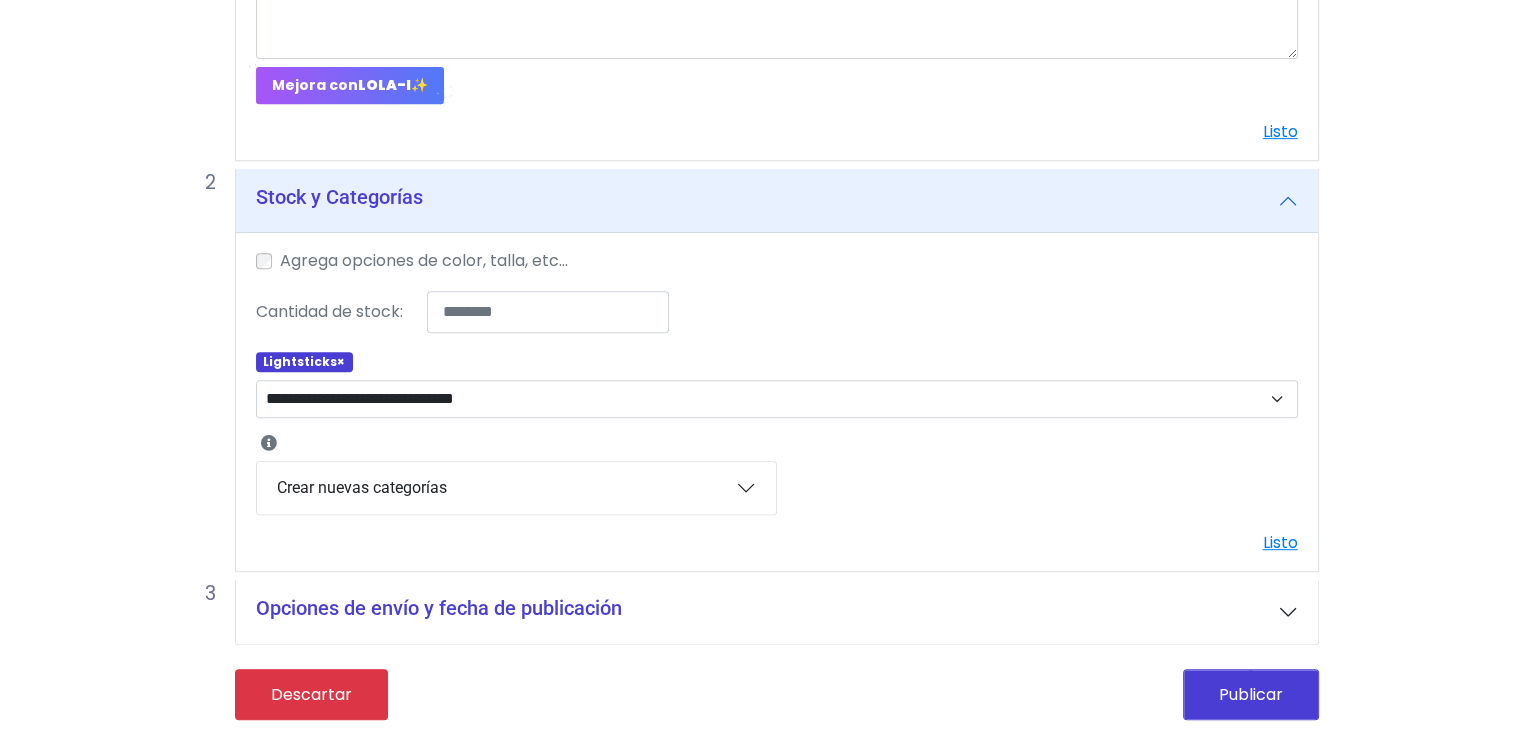 scroll, scrollTop: 866, scrollLeft: 0, axis: vertical 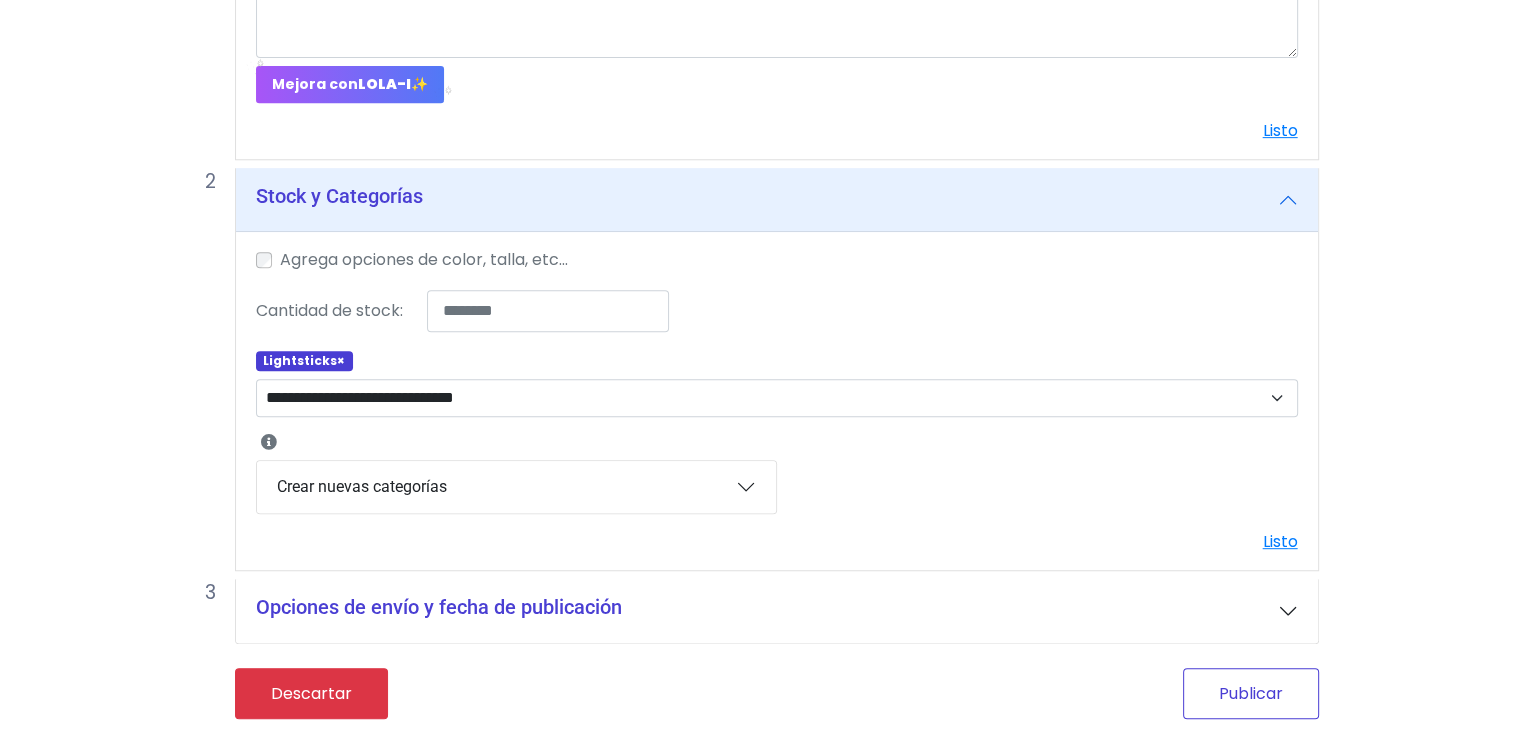 click on "Publicar" at bounding box center [1251, 693] 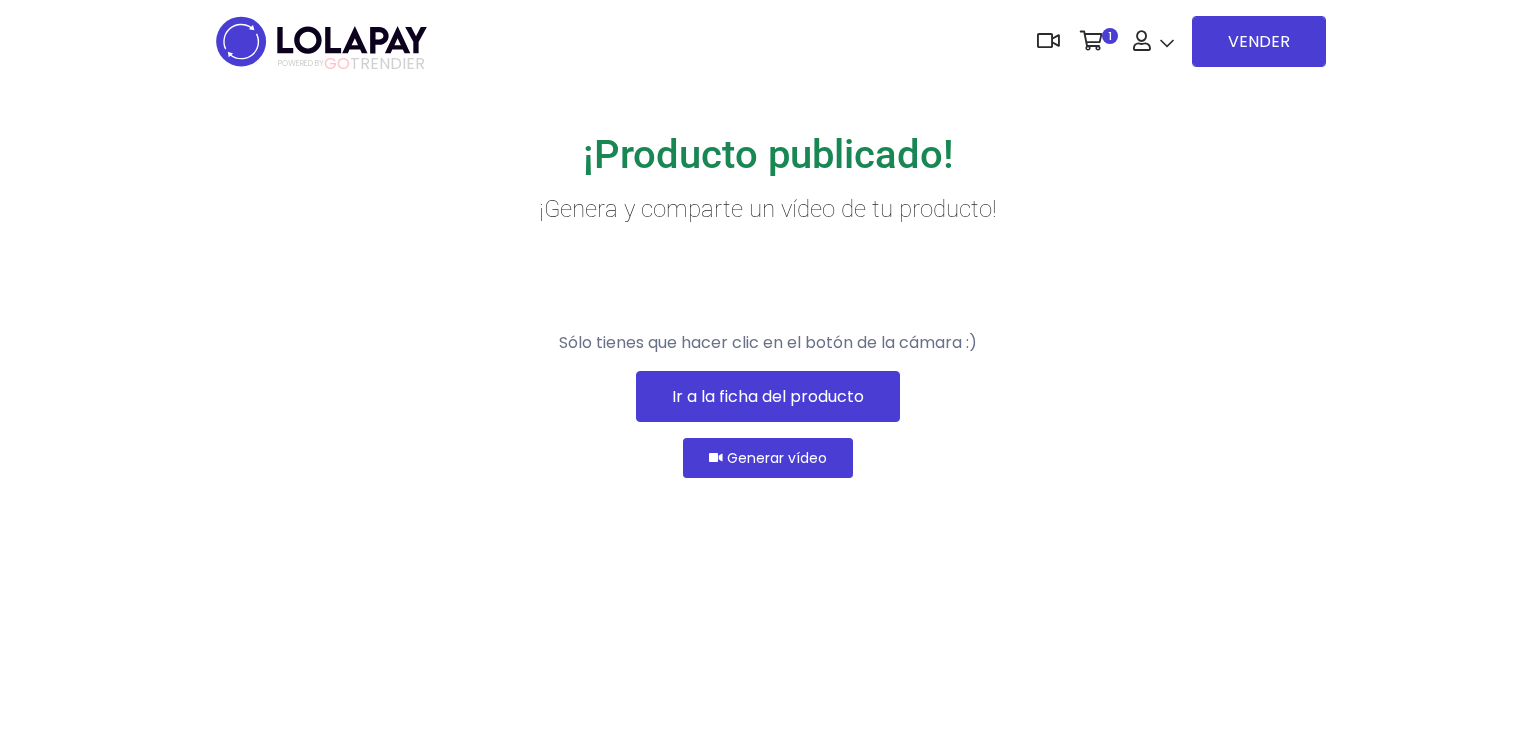 scroll, scrollTop: 0, scrollLeft: 0, axis: both 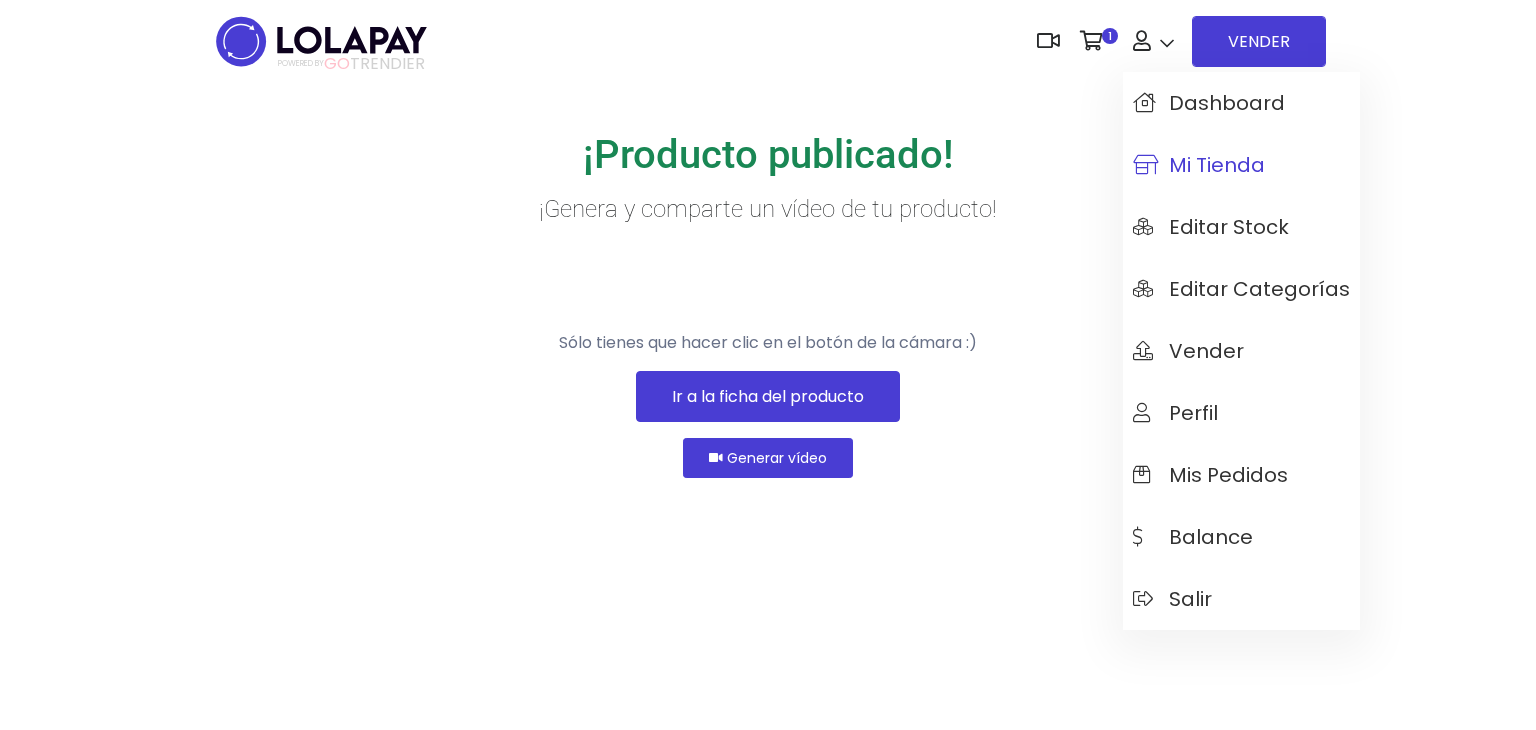 click on "Mi tienda" at bounding box center [1199, 165] 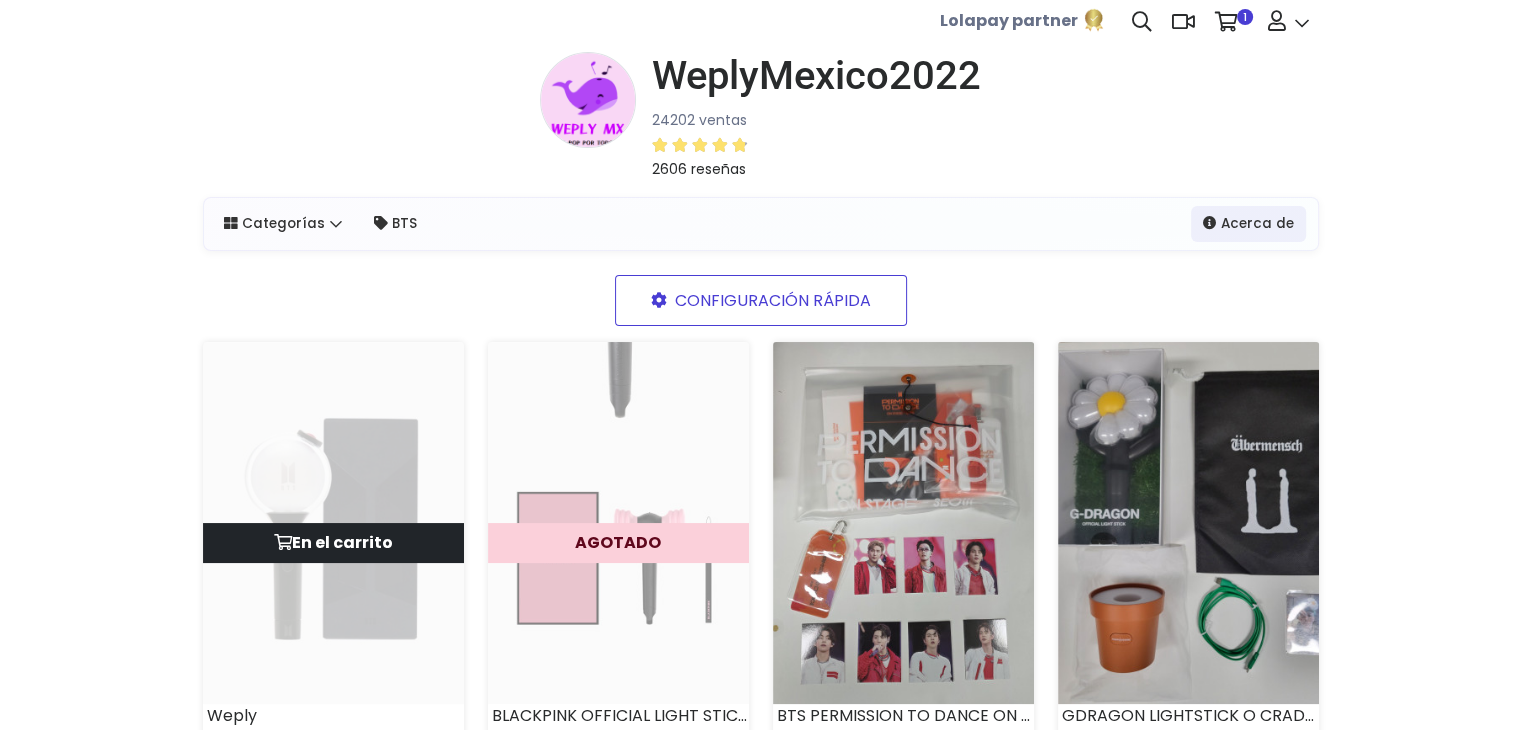 scroll, scrollTop: 0, scrollLeft: 0, axis: both 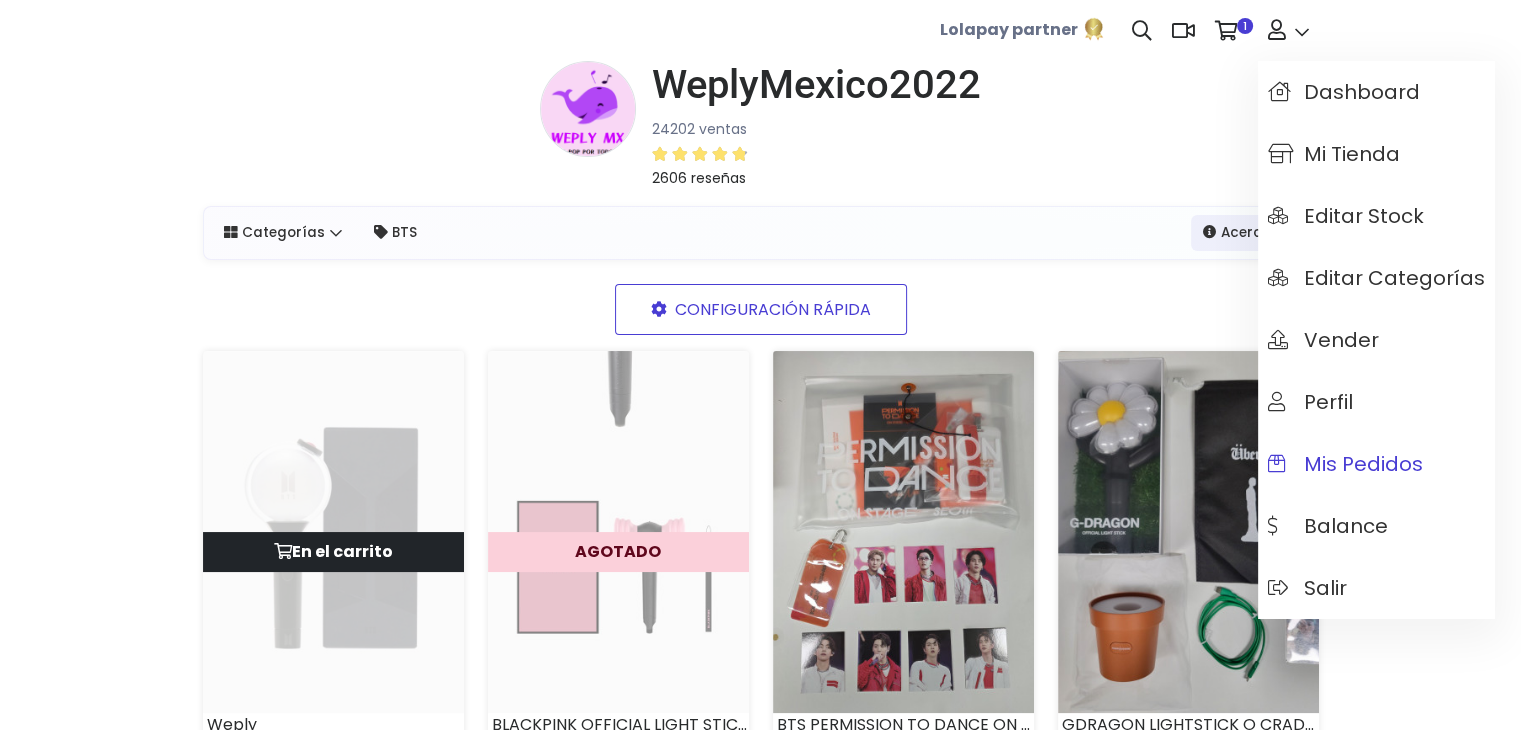 click on "Mis pedidos" at bounding box center [1345, 464] 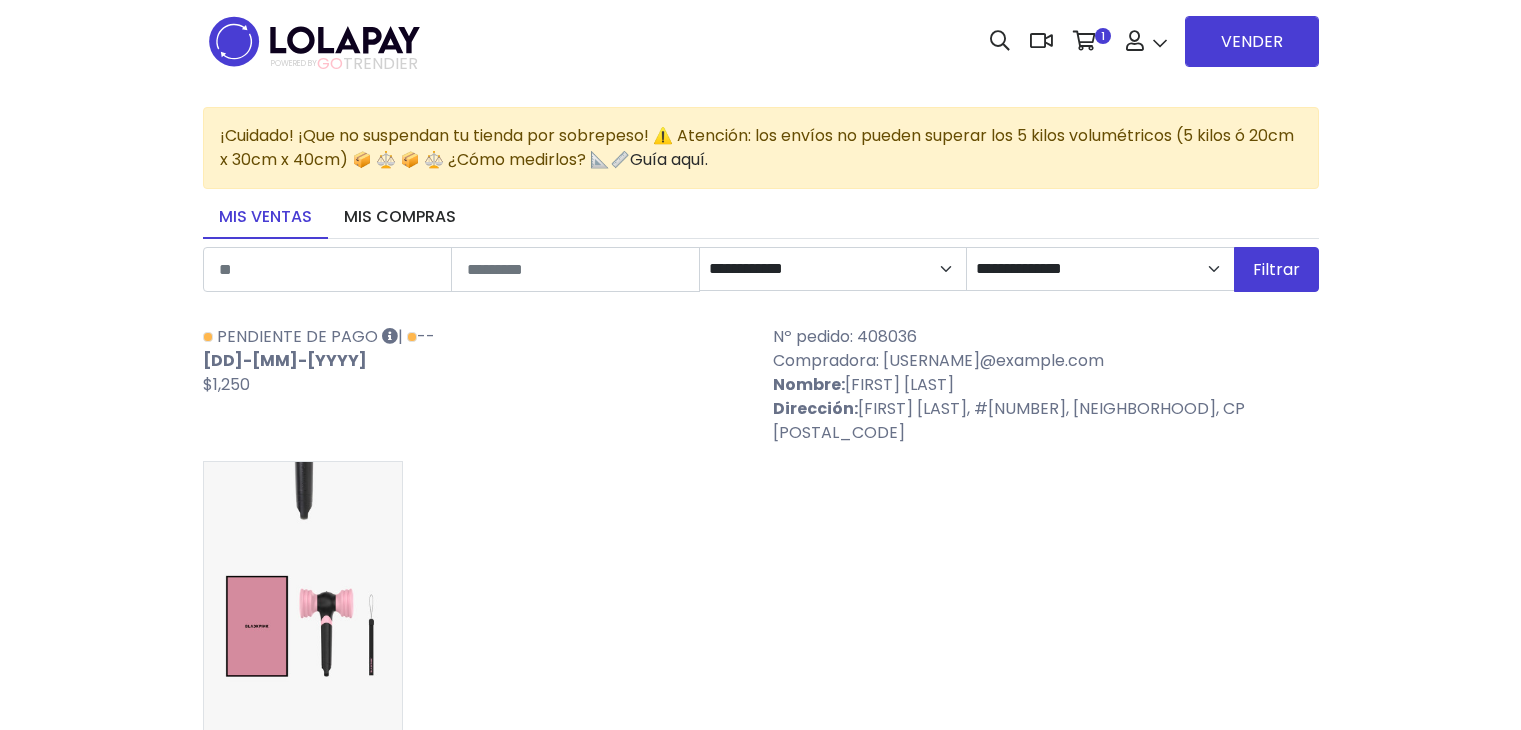 scroll, scrollTop: 0, scrollLeft: 0, axis: both 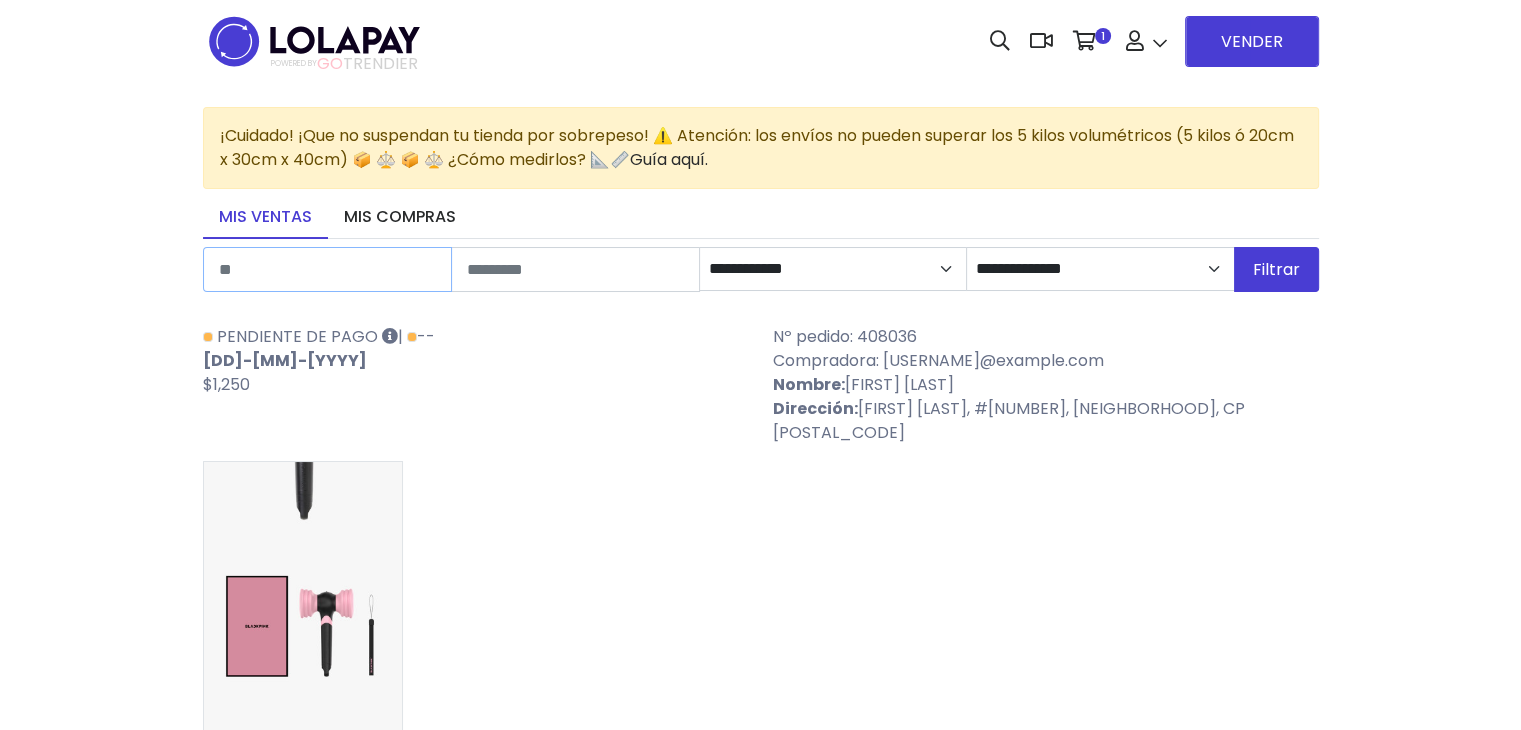 click at bounding box center [327, 269] 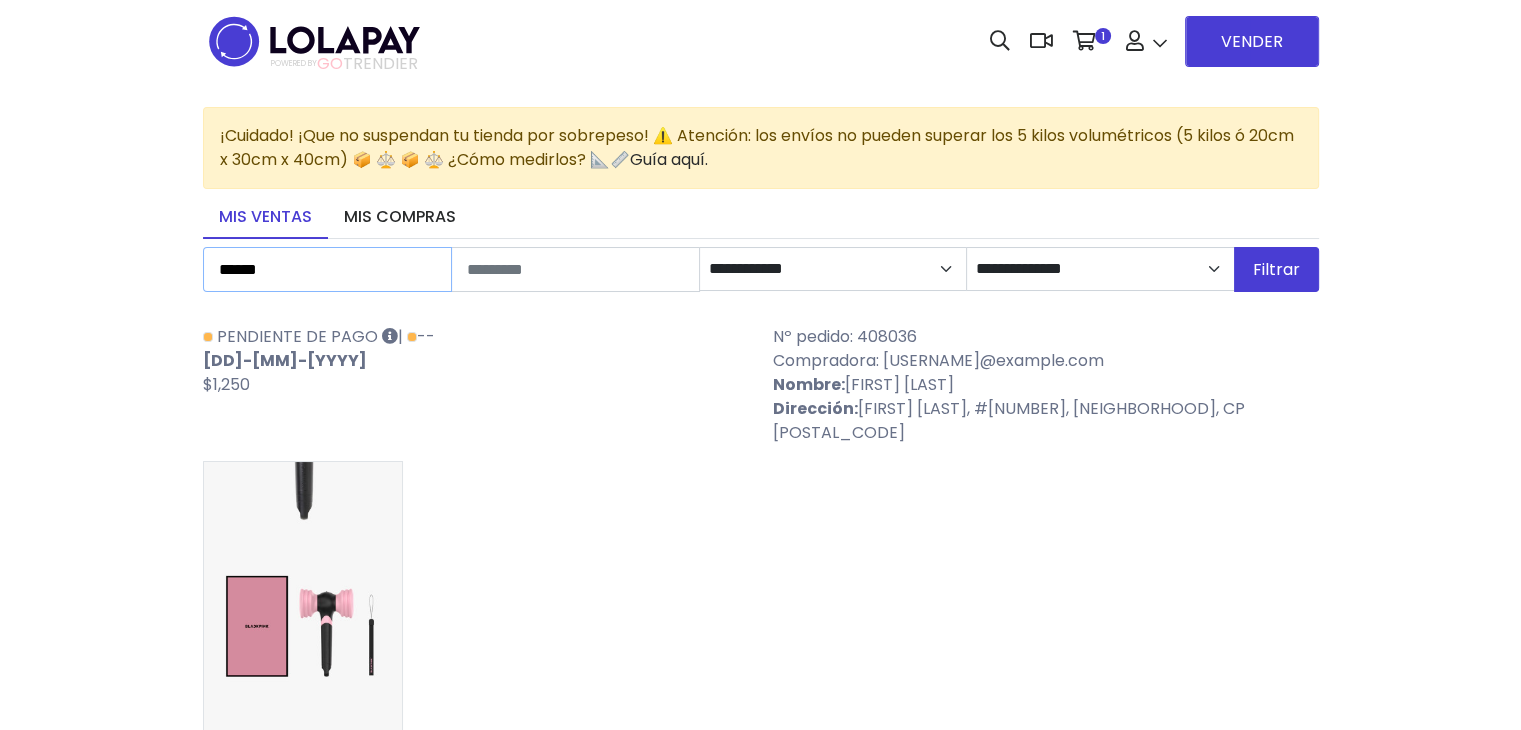 type on "******" 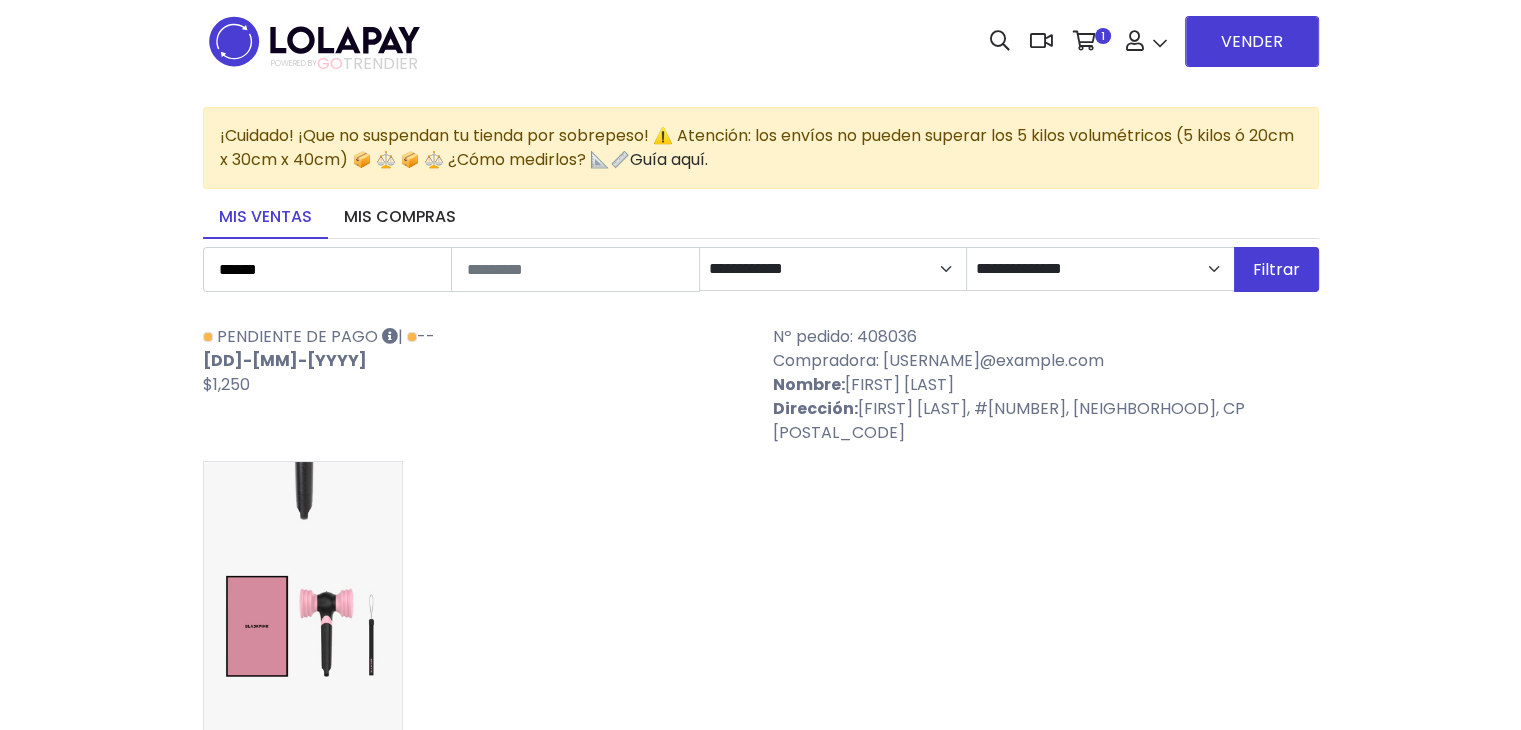 click on "Filtrar" at bounding box center (1276, 269) 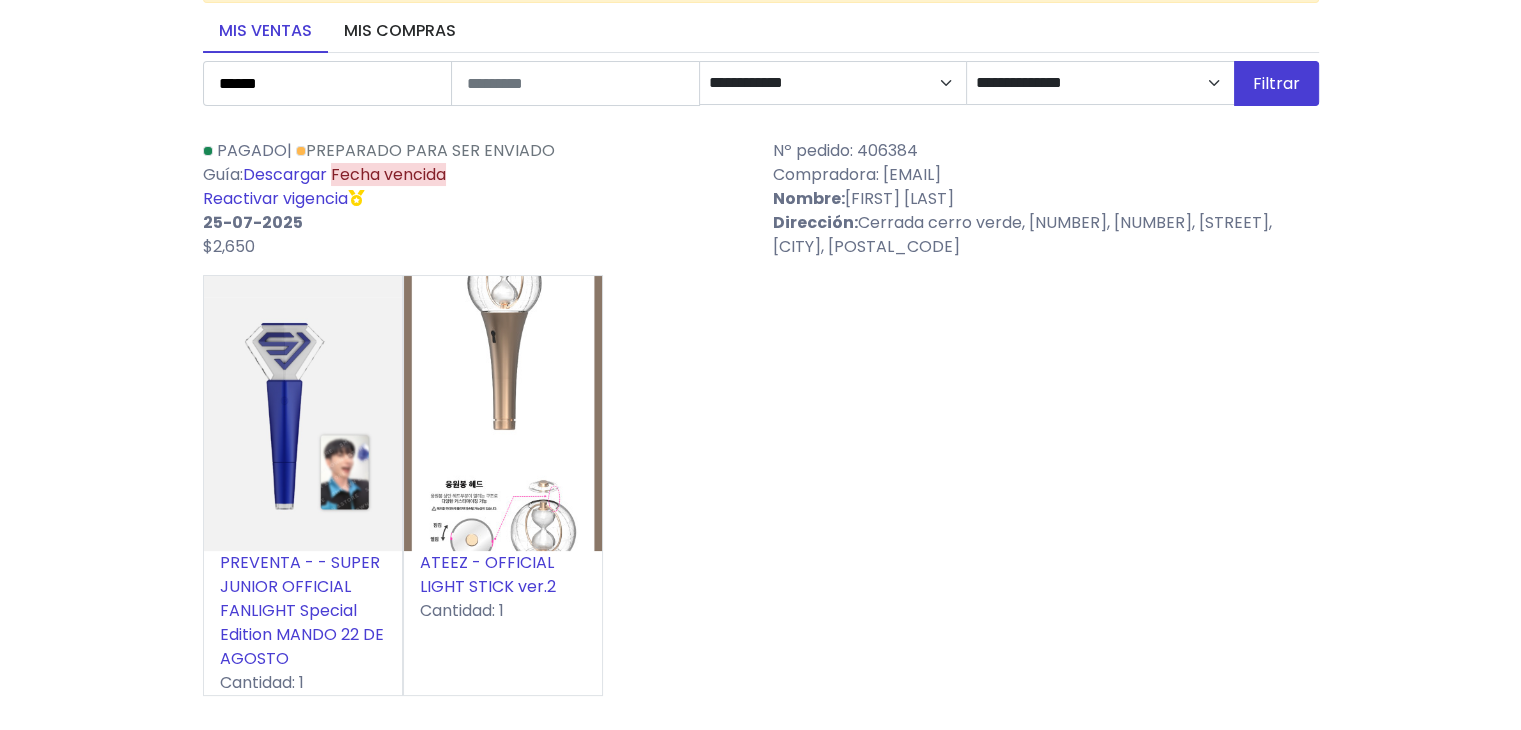 scroll, scrollTop: 200, scrollLeft: 0, axis: vertical 